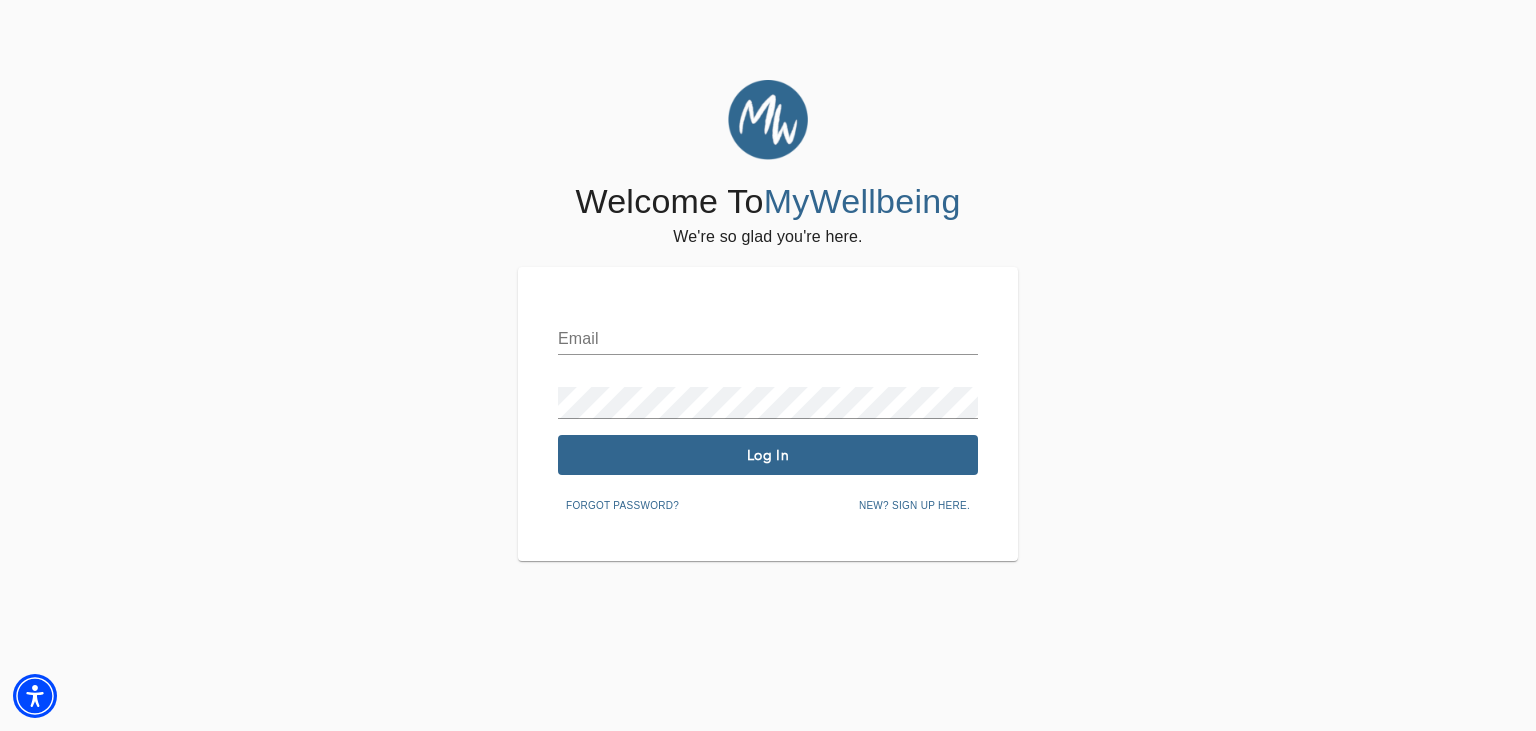 scroll, scrollTop: 0, scrollLeft: 0, axis: both 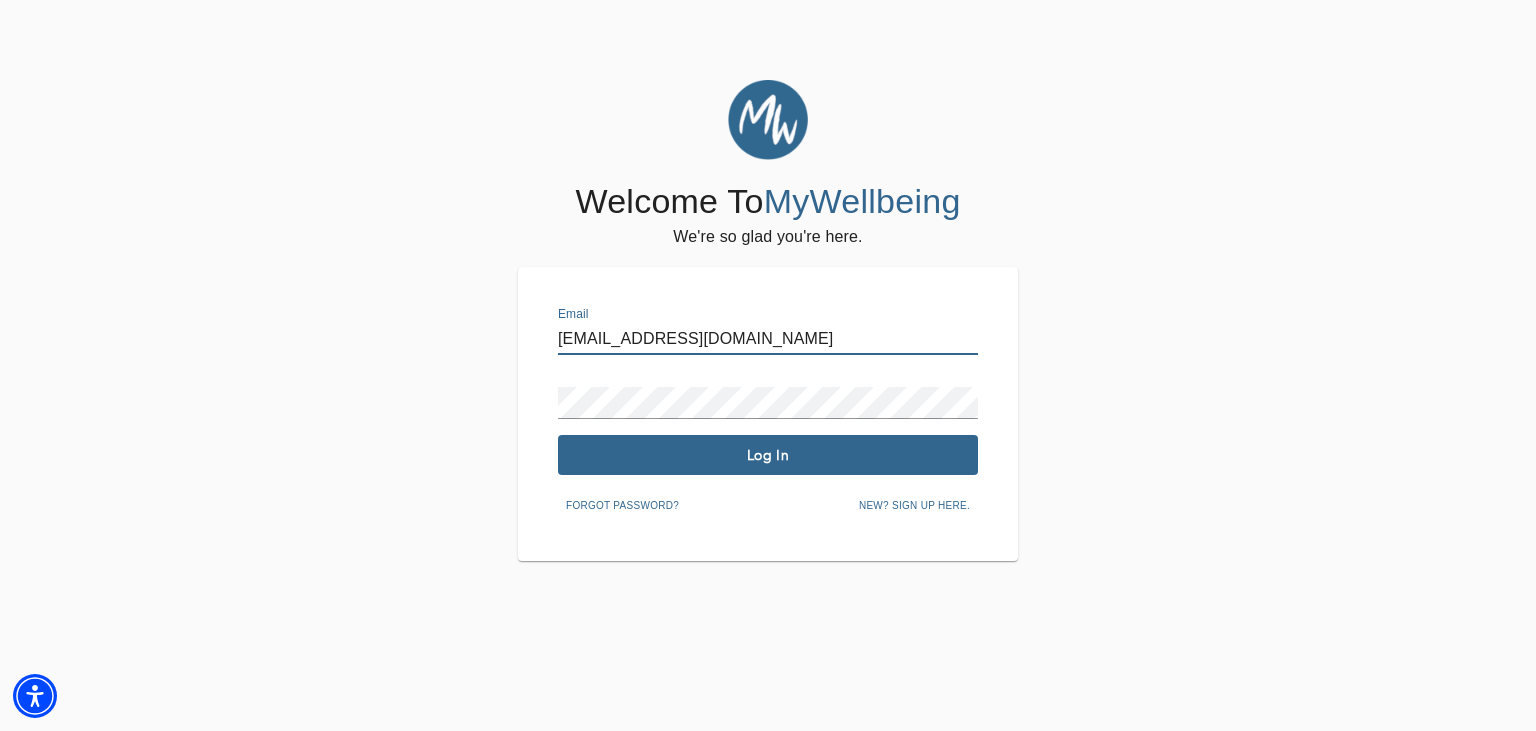 type on "[EMAIL_ADDRESS][DOMAIN_NAME]" 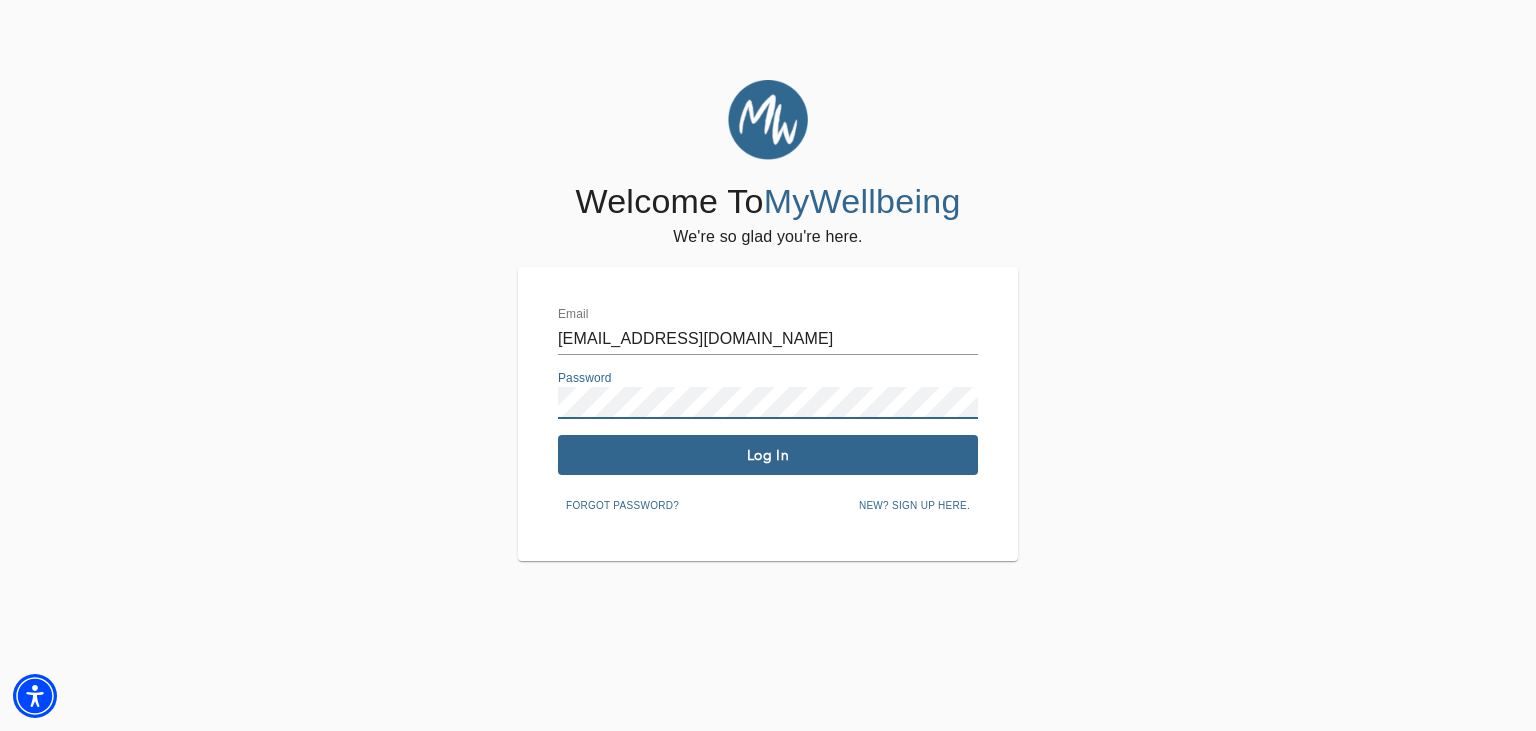 click on "Log In" at bounding box center [768, 455] 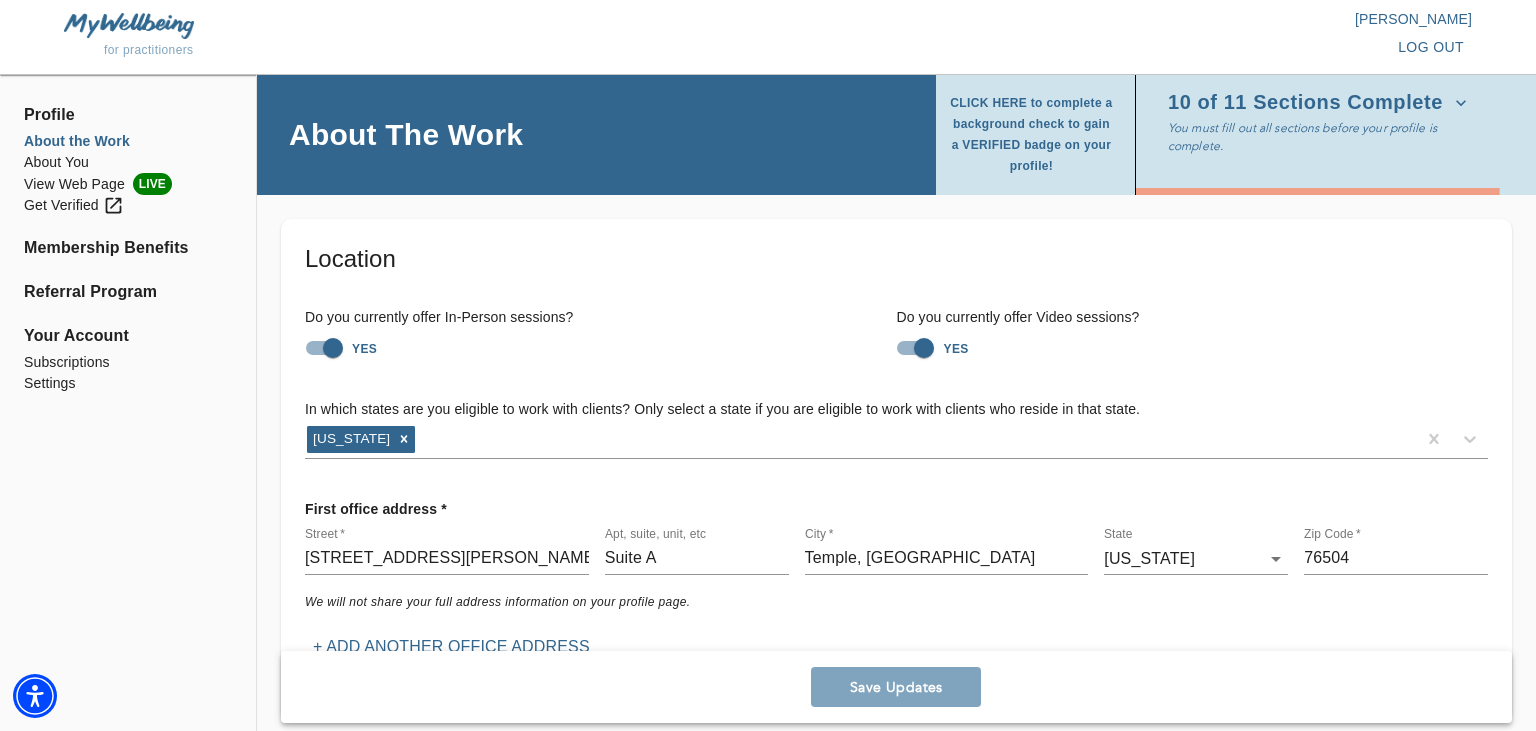 scroll, scrollTop: 23, scrollLeft: 0, axis: vertical 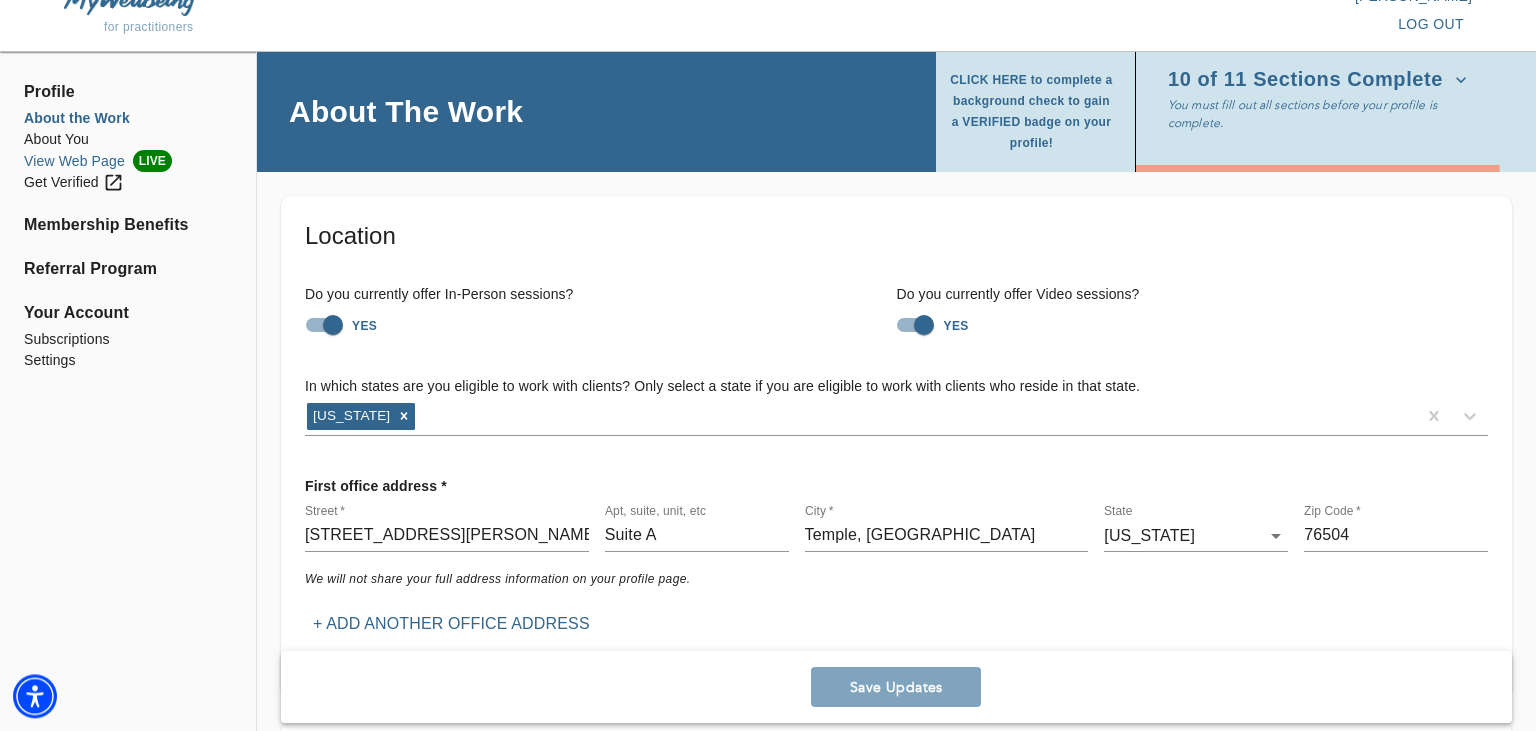 click on "View Web Page LIVE" at bounding box center [128, 161] 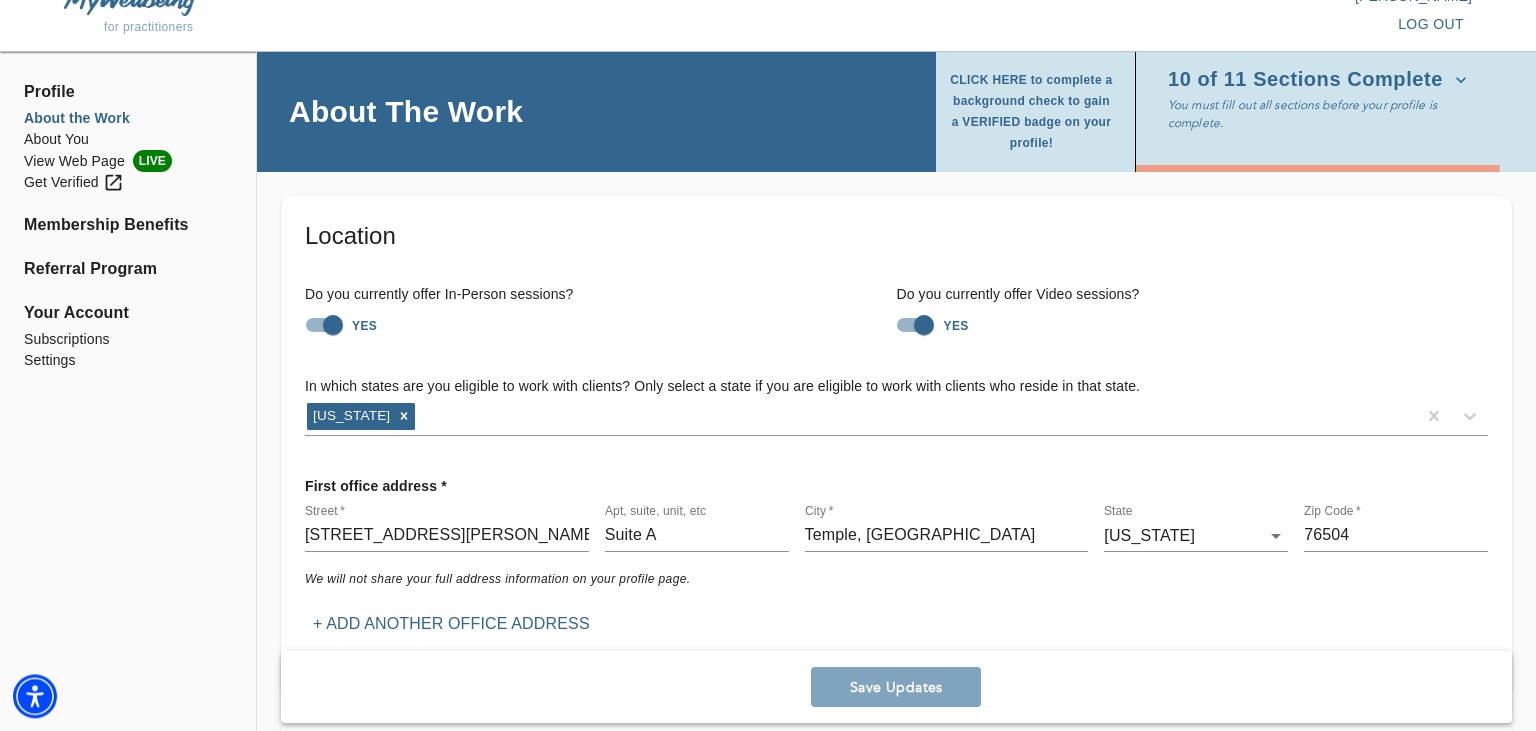 scroll, scrollTop: 24, scrollLeft: 0, axis: vertical 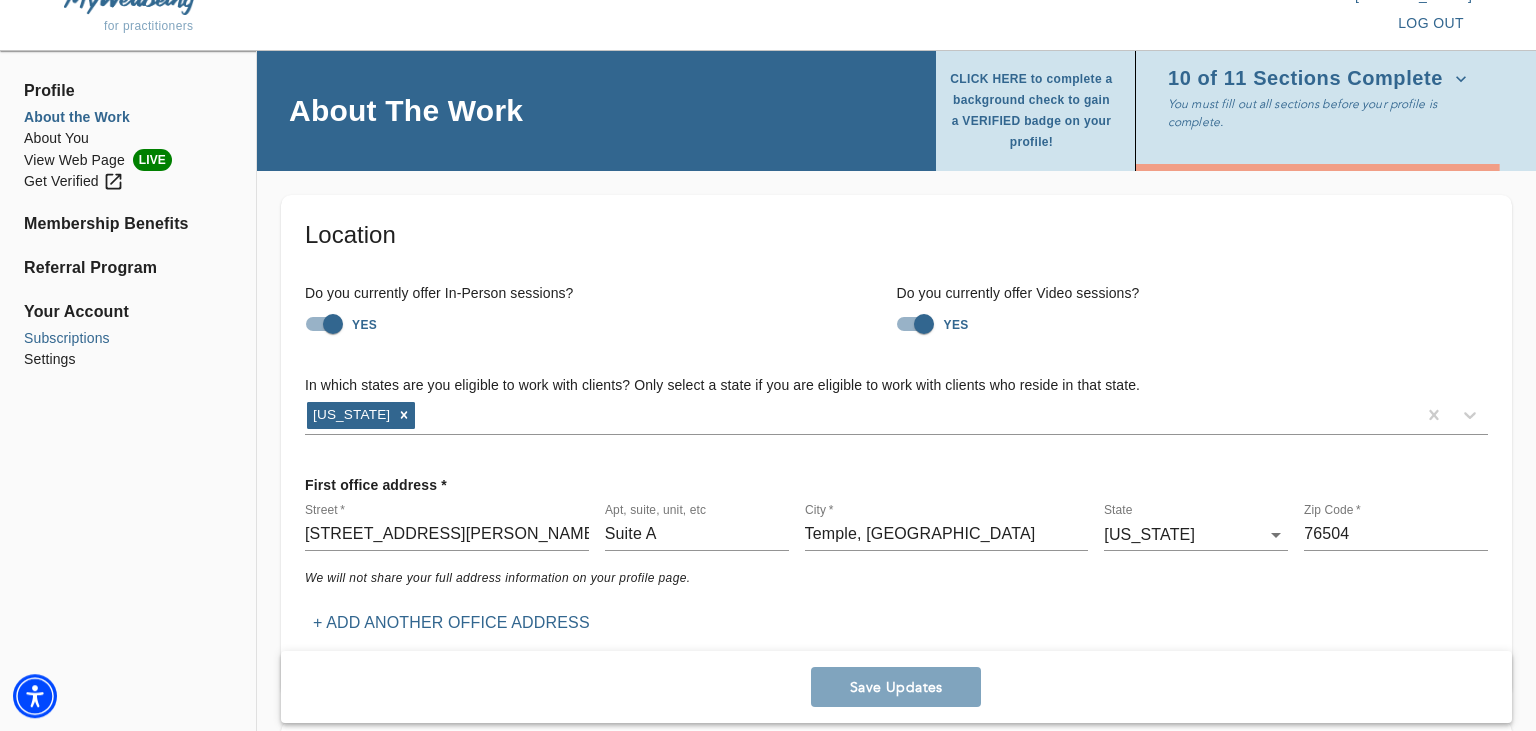 click on "Subscriptions" at bounding box center [128, 338] 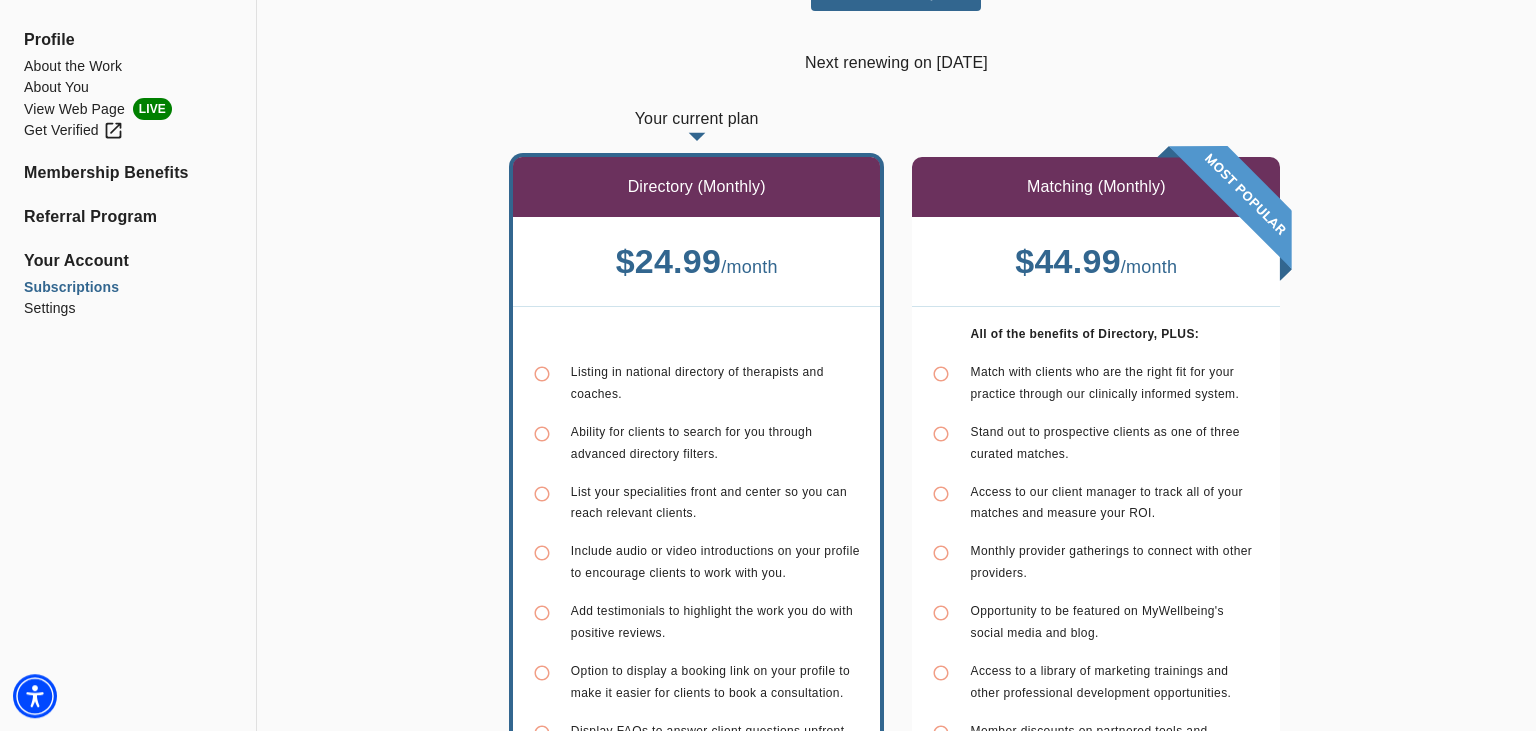scroll, scrollTop: 0, scrollLeft: 0, axis: both 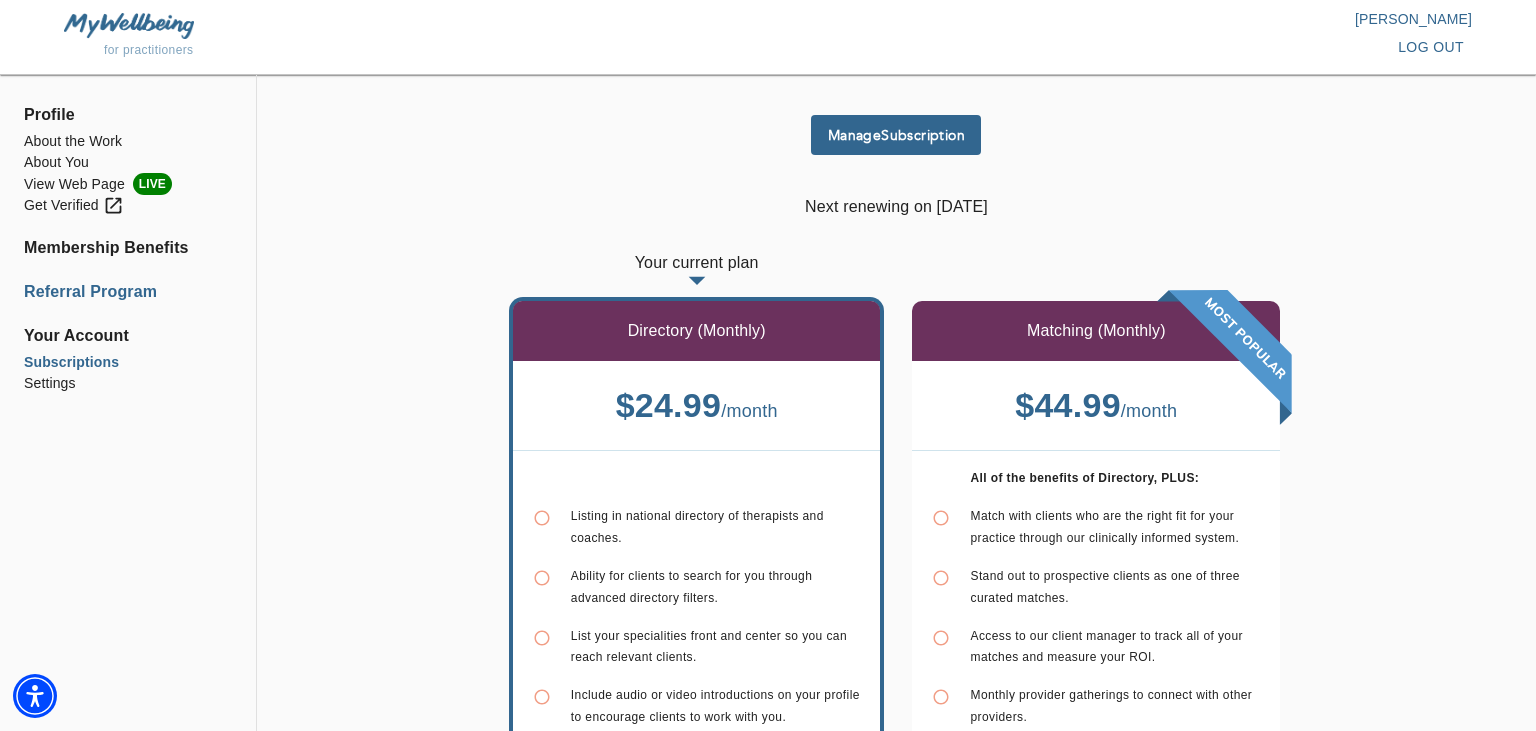 click on "Referral Program" at bounding box center [128, 292] 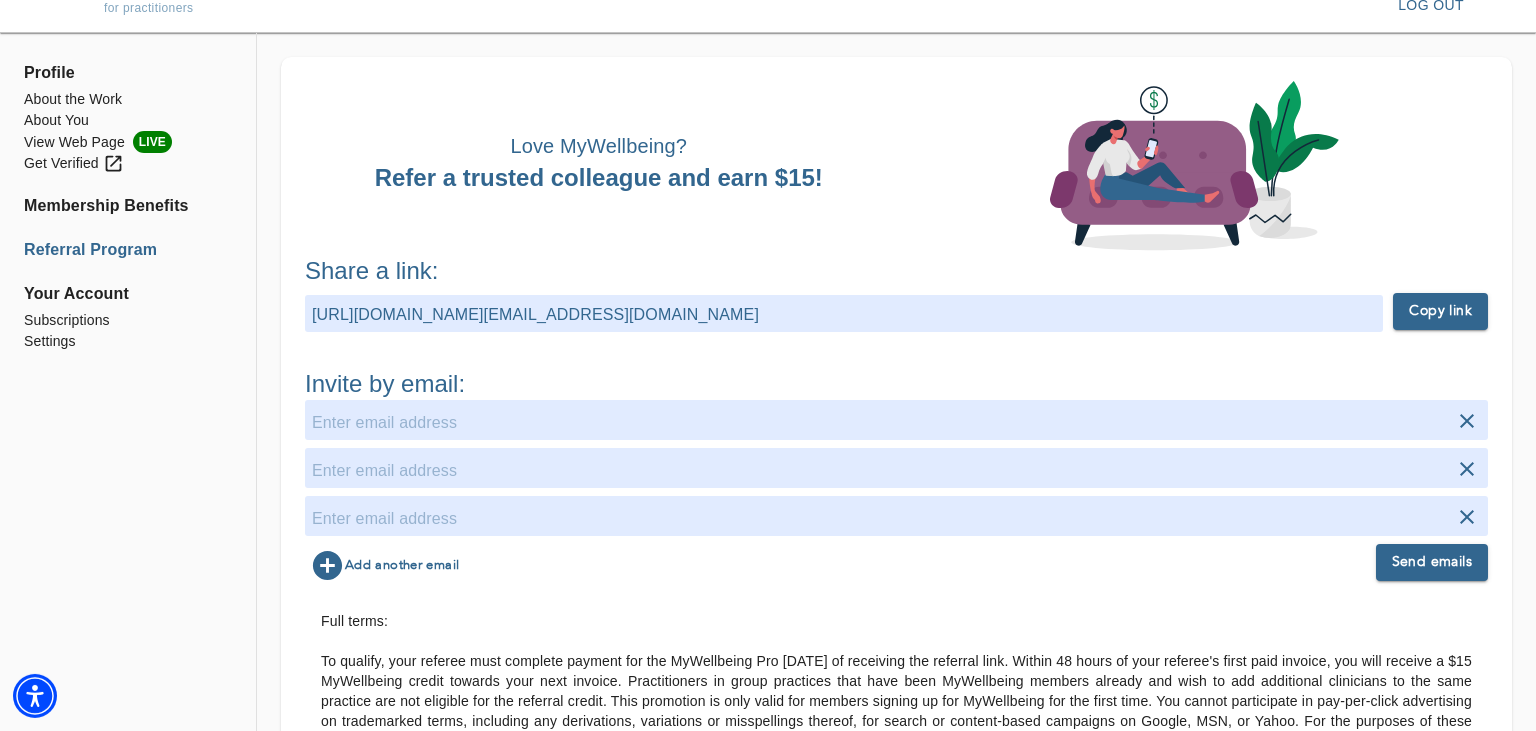 scroll, scrollTop: 0, scrollLeft: 0, axis: both 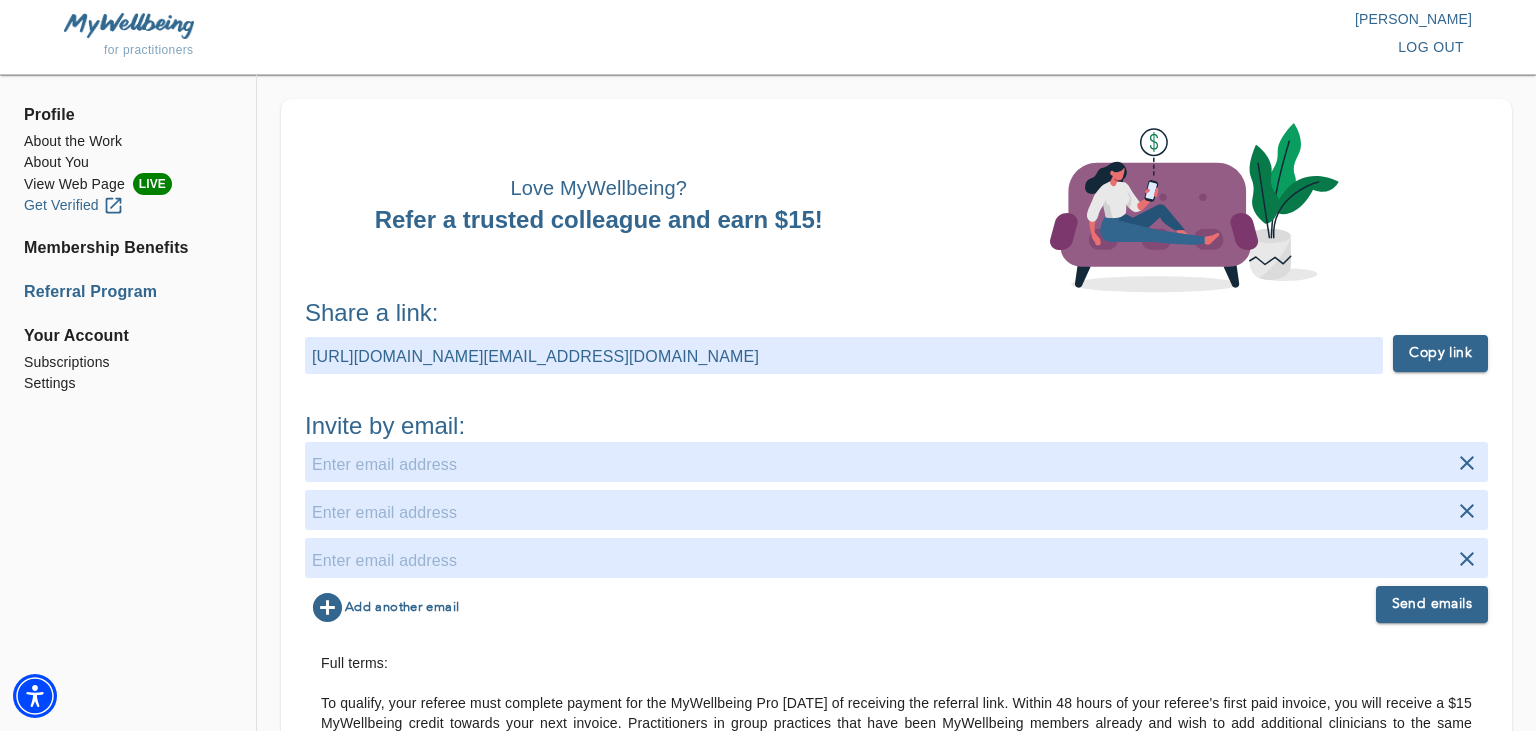 click on "Get Verified" at bounding box center (74, 205) 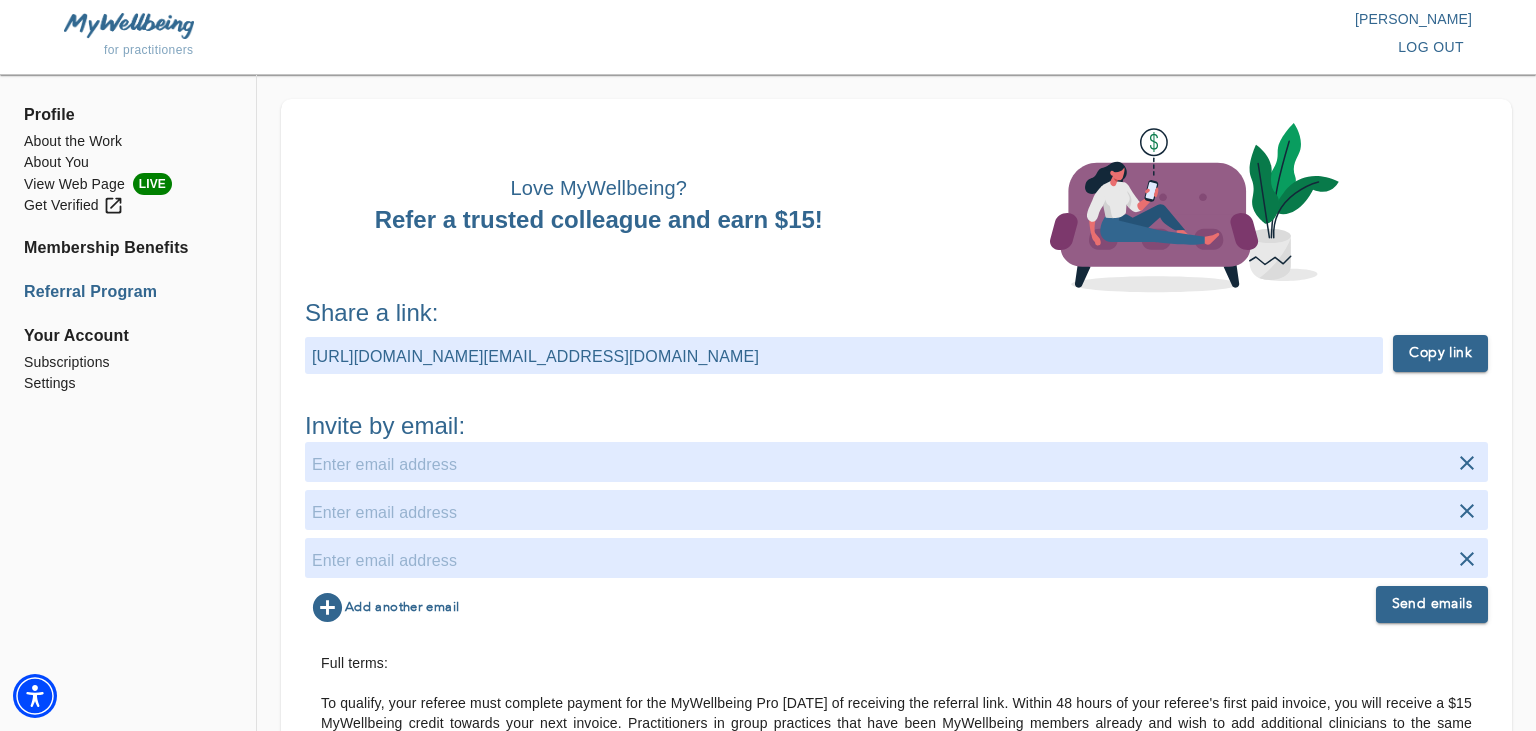 click on "Profile" at bounding box center (128, 115) 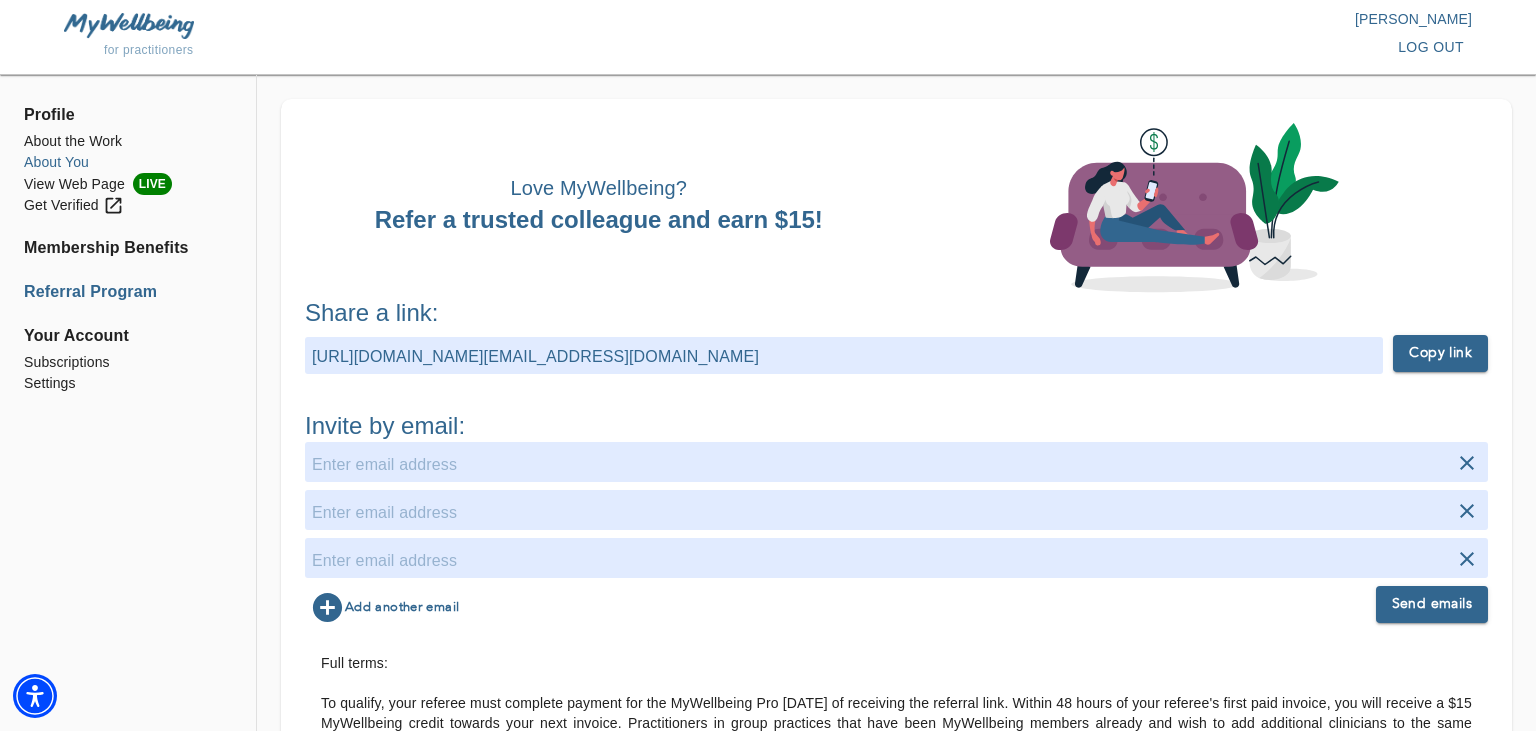 click on "About You" at bounding box center [128, 162] 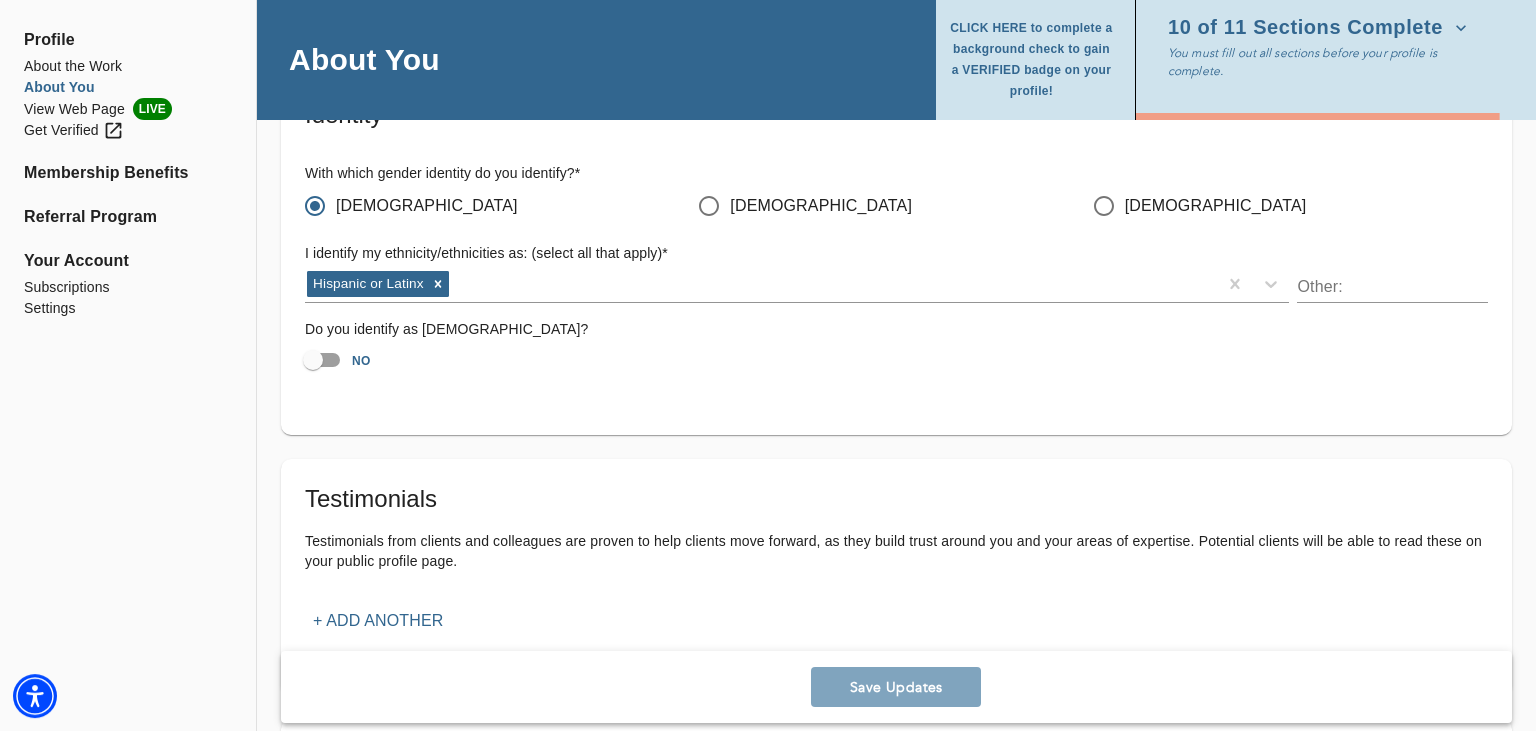 scroll, scrollTop: 1585, scrollLeft: 0, axis: vertical 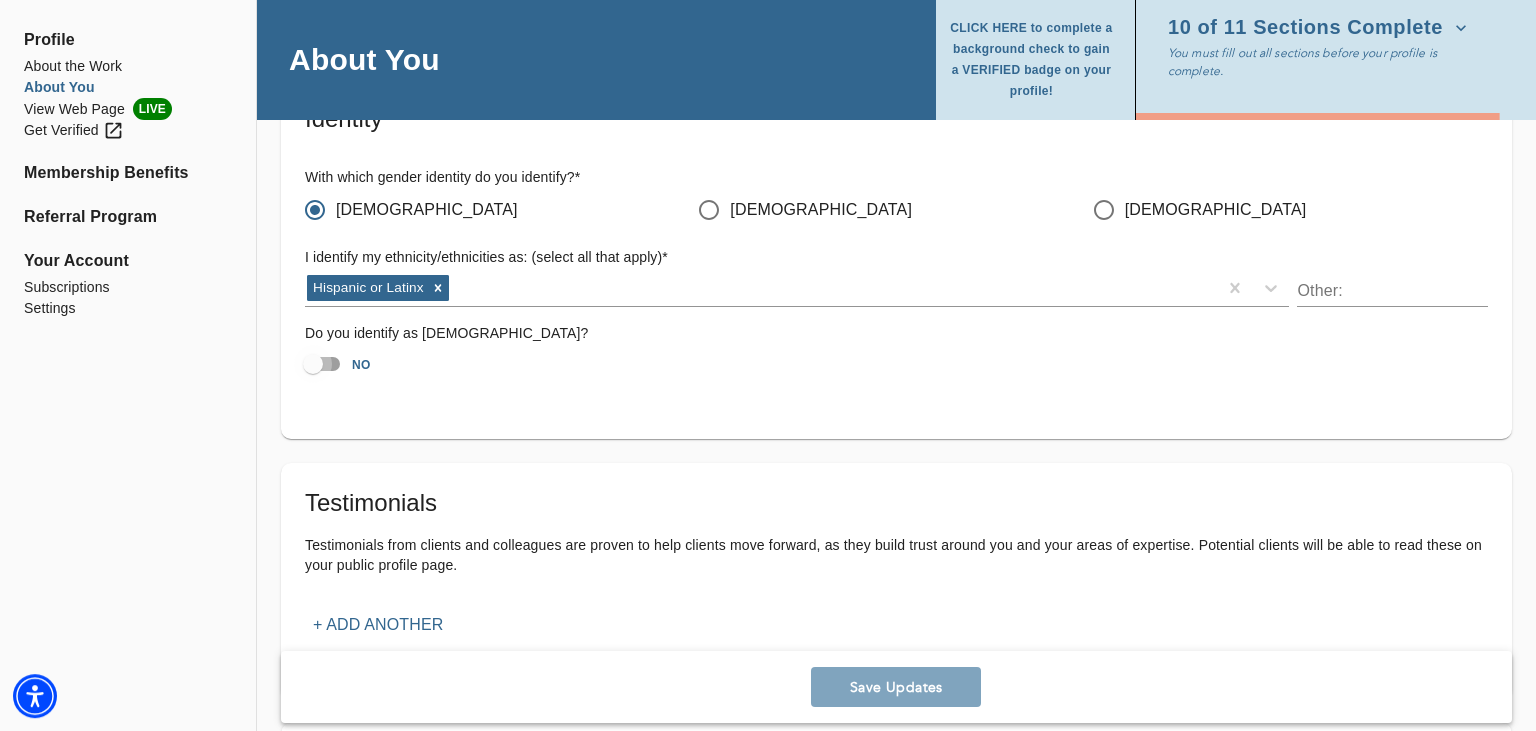 click on "NO" at bounding box center (313, 364) 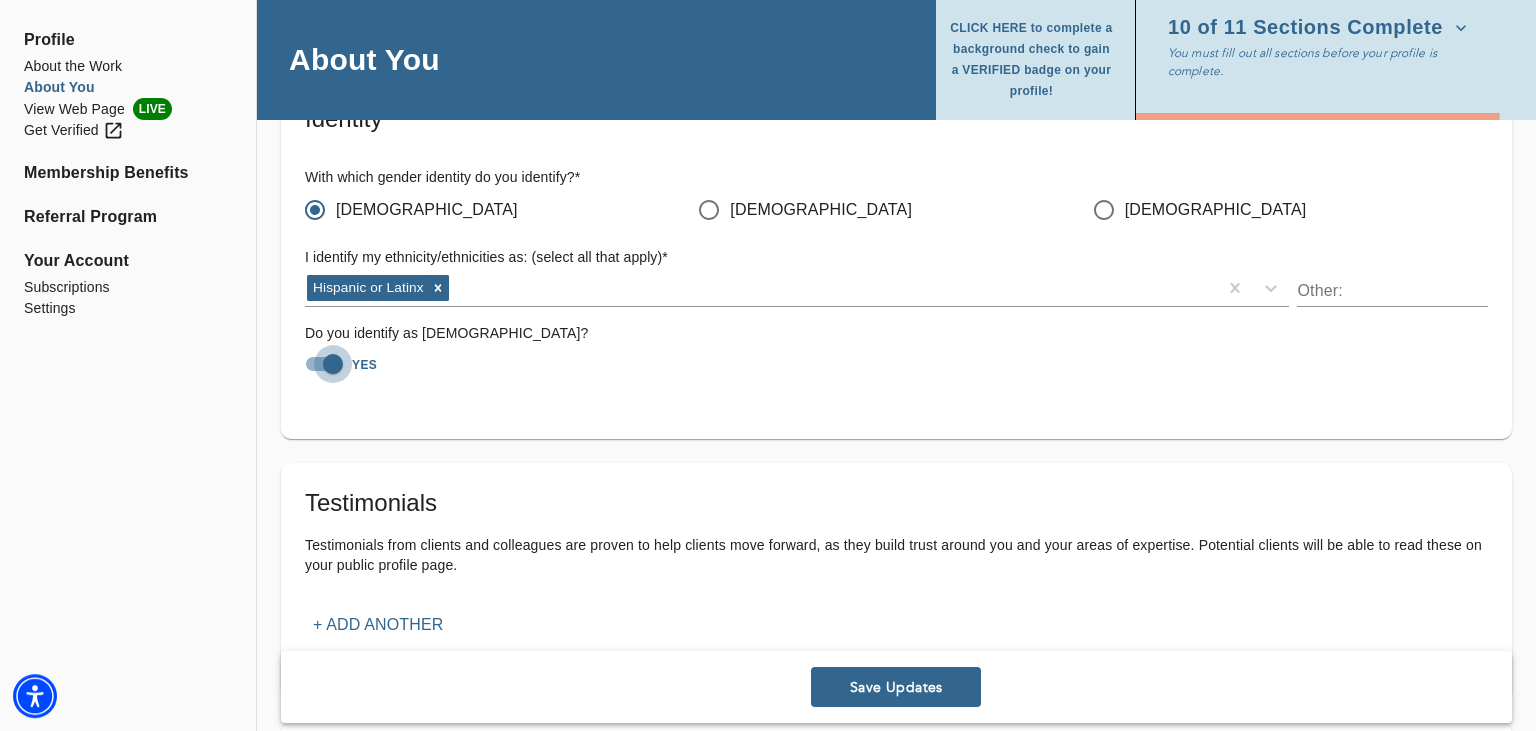 click on "YES" at bounding box center [333, 364] 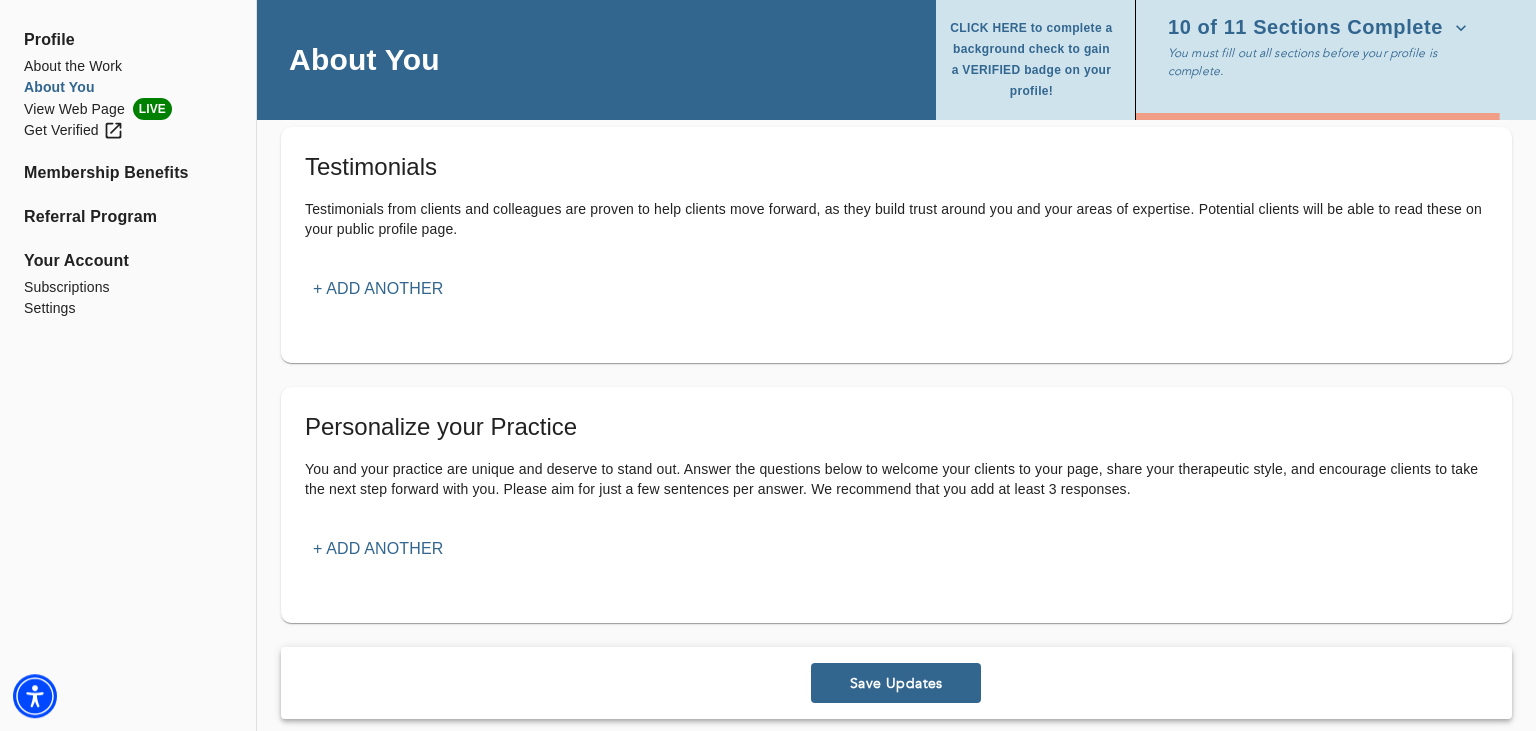 scroll, scrollTop: 1941, scrollLeft: 0, axis: vertical 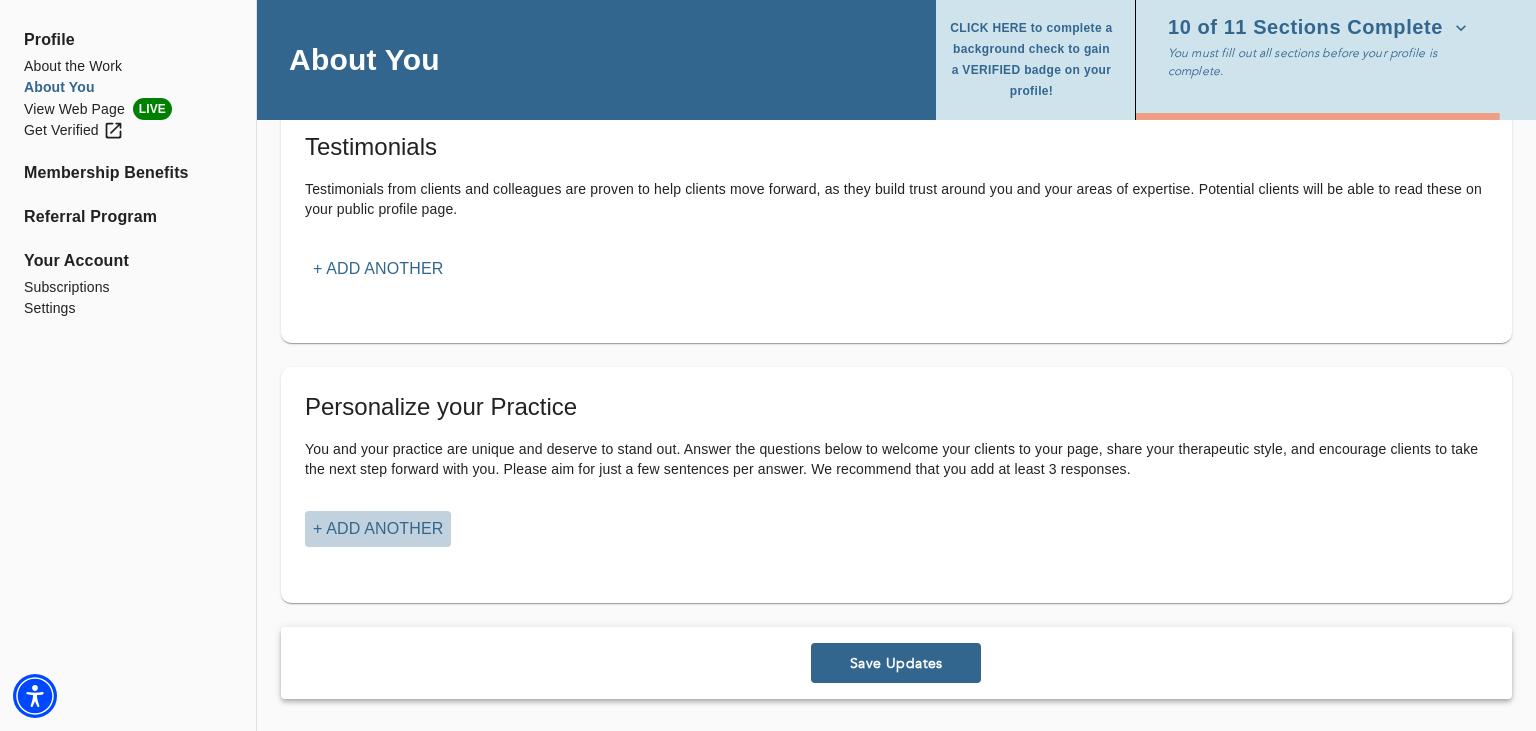 click on "+ Add another" at bounding box center (378, 529) 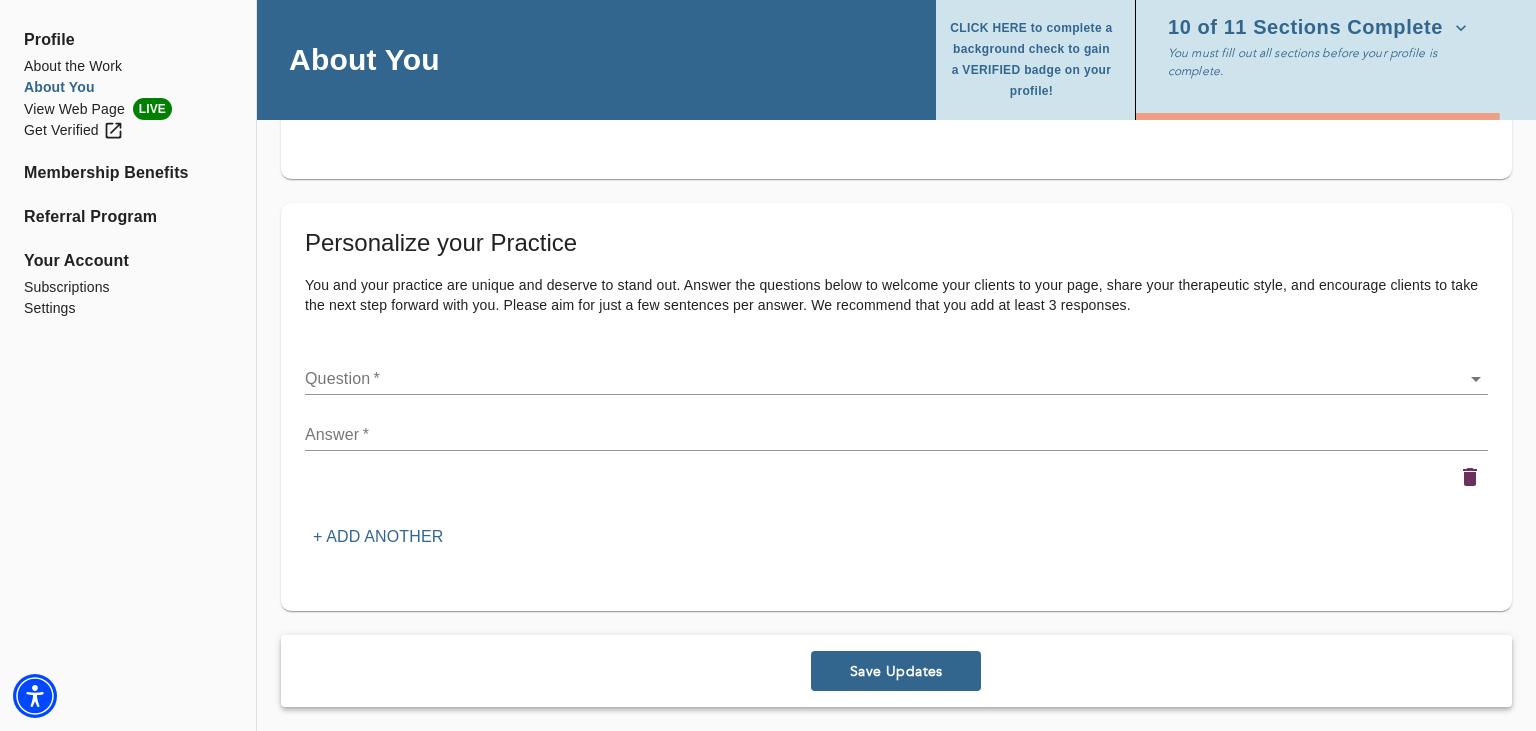 scroll, scrollTop: 2106, scrollLeft: 0, axis: vertical 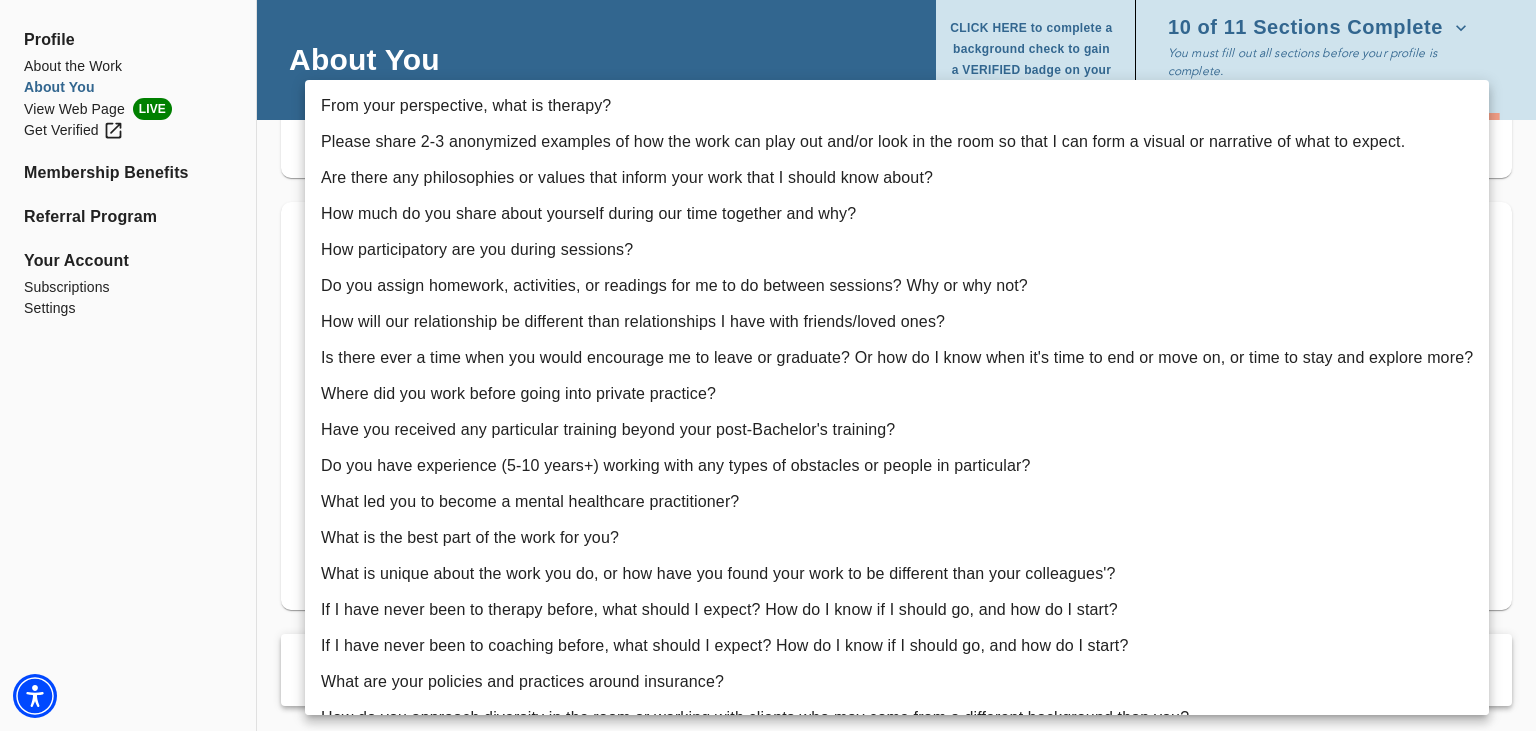 click on "for practitioners [PERSON_NAME] log out Profile About the Work About You View Web Page LIVE Get Verified Membership Benefits Referral Program Your Account Subscriptions Settings About You CLICK HERE to complete a background check to gain a VERIFIED badge on your profile! 10 of 11 Sections Complete You must fill out all sections before your profile is complete. Personal Information If you need to make any changes to your name or email, please contact  [EMAIL_ADDRESS][DOMAIN_NAME] First name   * [PERSON_NAME] Last name   * [PERSON_NAME] Email address (field may not be edited)   * [EMAIL_ADDRESS][DOMAIN_NAME] Forwarding email address [EMAIL_ADDRESS][DOMAIN_NAME] Business phone number   * [PHONE_NUMBER] How old are you?  * [PHONE_NUMBER] [PHONE_NUMBER] Profile Photo Profile picture * Please upload a square headshot and hover over the icon to the right for additional headshot tips Upload picture Remove Welcome Message and Bio Audio or Video Message   Messages must be 30 seconds or less. Upload Media Profile Bio x Identity  * [DEMOGRAPHIC_DATA] [DEMOGRAPHIC_DATA]" at bounding box center (768, -1741) 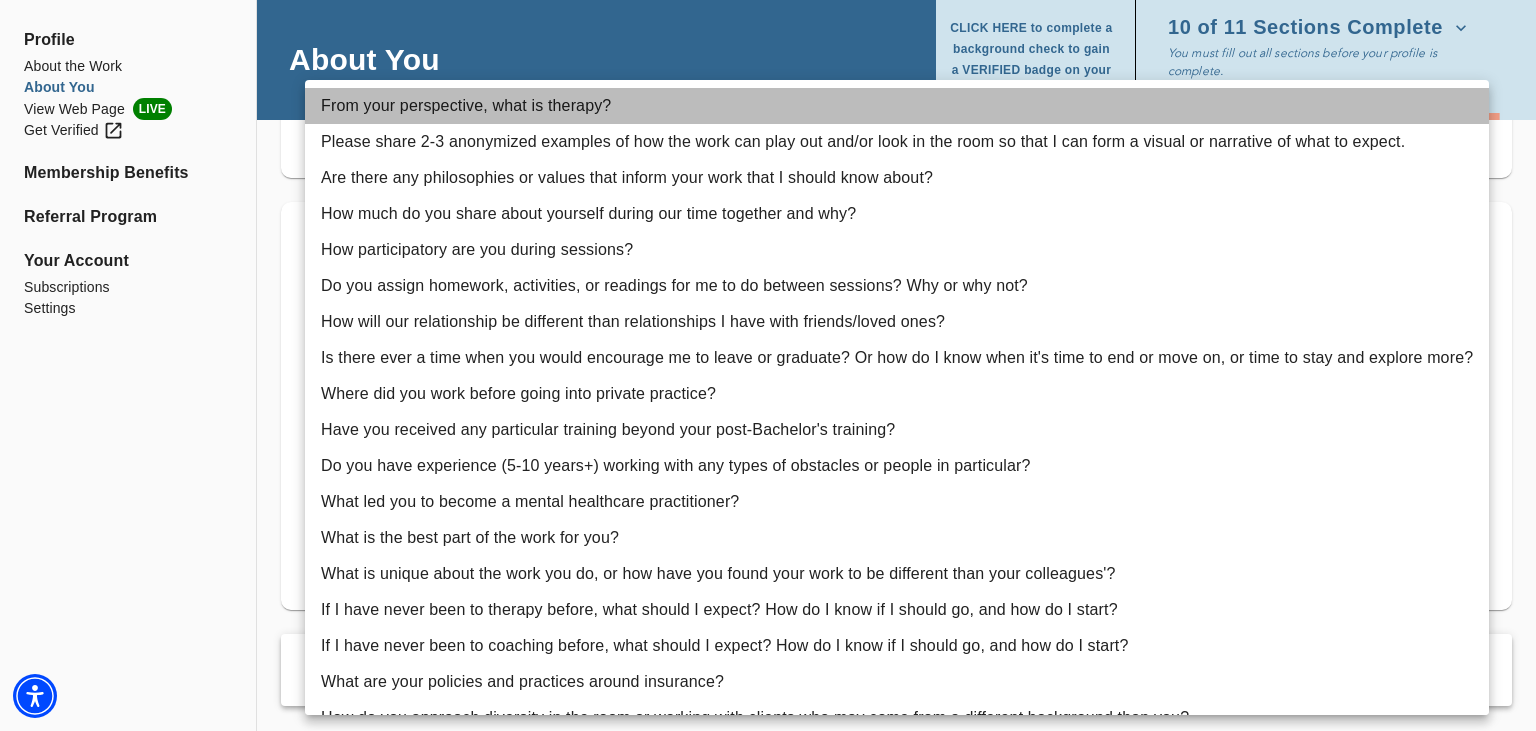 click on "From your perspective, what is therapy?" at bounding box center [897, 106] 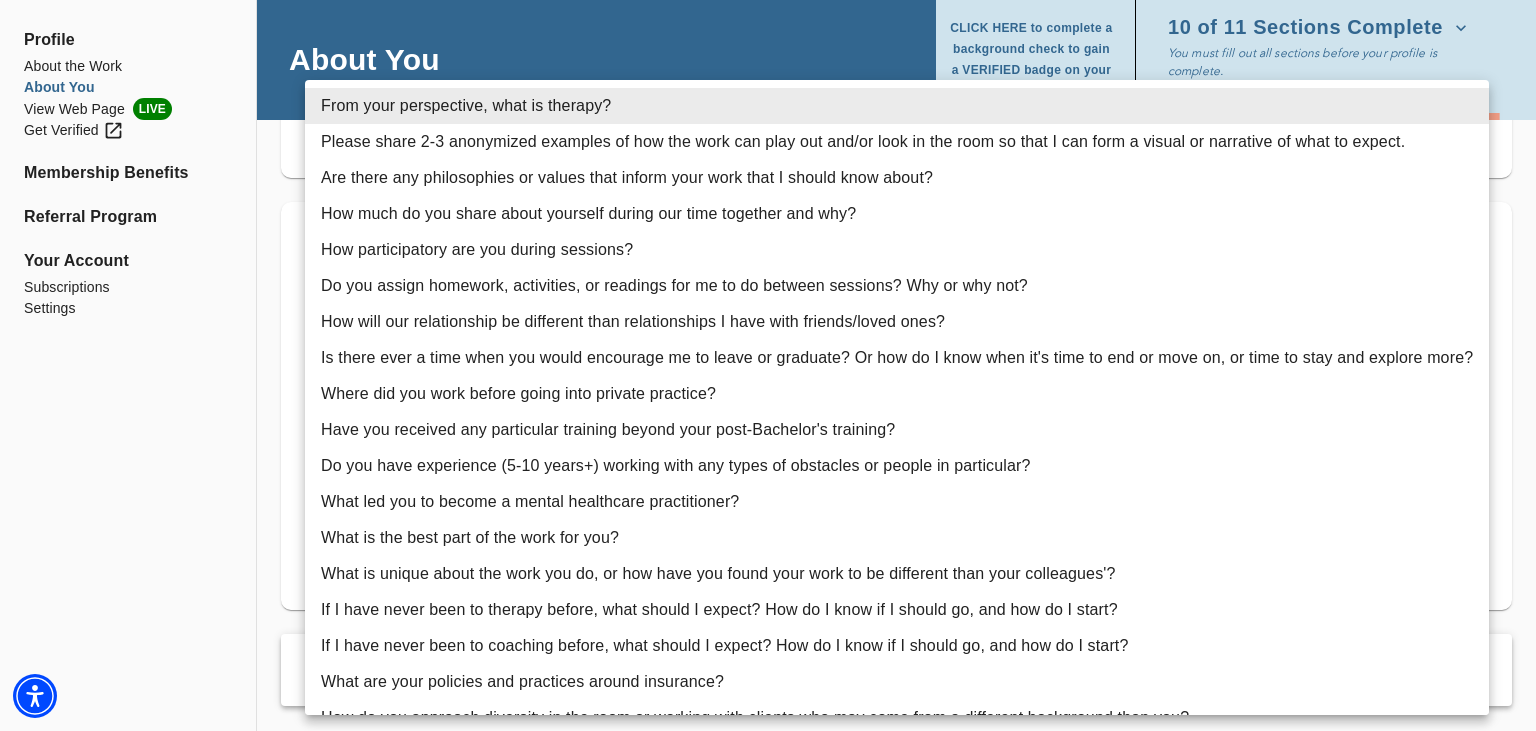 click on "for practitioners [PERSON_NAME] log out Profile About the Work About You View Web Page LIVE Get Verified Membership Benefits Referral Program Your Account Subscriptions Settings About You CLICK HERE to complete a background check to gain a VERIFIED badge on your profile! 10 of 11 Sections Complete You must fill out all sections before your profile is complete. Personal Information If you need to make any changes to your name or email, please contact  [EMAIL_ADDRESS][DOMAIN_NAME] First name   * [PERSON_NAME] Last name   * [PERSON_NAME] Email address (field may not be edited)   * [EMAIL_ADDRESS][DOMAIN_NAME] Forwarding email address [EMAIL_ADDRESS][DOMAIN_NAME] Business phone number   * [PHONE_NUMBER] How old are you?  * [PHONE_NUMBER] [PHONE_NUMBER] Profile Photo Profile picture * Please upload a square headshot and hover over the icon to the right for additional headshot tips Upload picture Remove Welcome Message and Bio Audio or Video Message   Messages must be 30 seconds or less. Upload Media Profile Bio x Identity  * [DEMOGRAPHIC_DATA] [DEMOGRAPHIC_DATA]" at bounding box center [768, -1741] 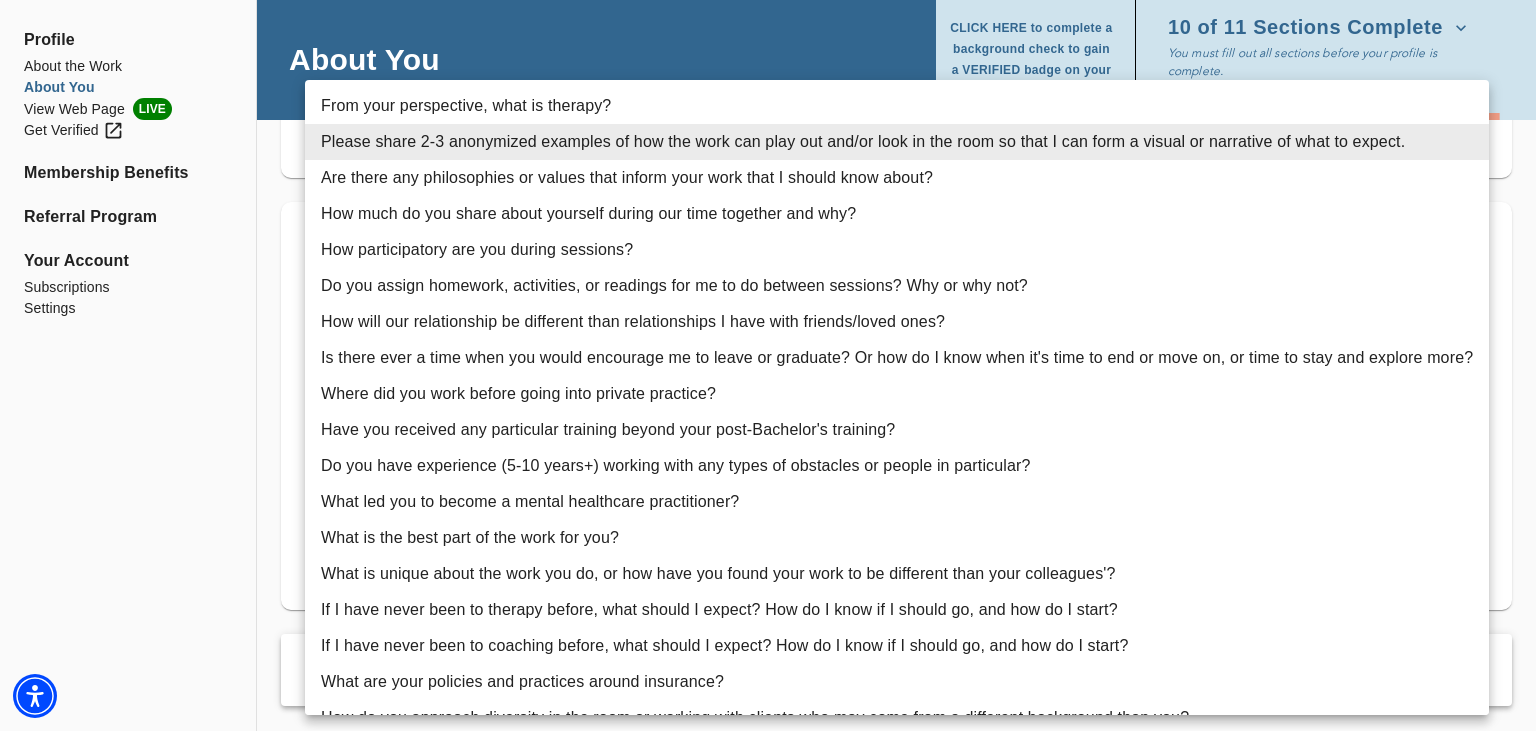 click on "for practitioners [PERSON_NAME] log out Profile About the Work About You View Web Page LIVE Get Verified Membership Benefits Referral Program Your Account Subscriptions Settings About You CLICK HERE to complete a background check to gain a VERIFIED badge on your profile! 10 of 11 Sections Complete You must fill out all sections before your profile is complete. Personal Information If you need to make any changes to your name or email, please contact  [EMAIL_ADDRESS][DOMAIN_NAME] First name   * [PERSON_NAME] Last name   * [PERSON_NAME] Email address (field may not be edited)   * [EMAIL_ADDRESS][DOMAIN_NAME] Forwarding email address [EMAIL_ADDRESS][DOMAIN_NAME] Business phone number   * [PHONE_NUMBER] How old are you?  * [PHONE_NUMBER] [PHONE_NUMBER] Profile Photo Profile picture * Please upload a square headshot and hover over the icon to the right for additional headshot tips Upload picture Remove Welcome Message and Bio Audio or Video Message   Messages must be 30 seconds or less. Upload Media Profile Bio x Identity  * [DEMOGRAPHIC_DATA] [DEMOGRAPHIC_DATA]" at bounding box center [768, -1741] 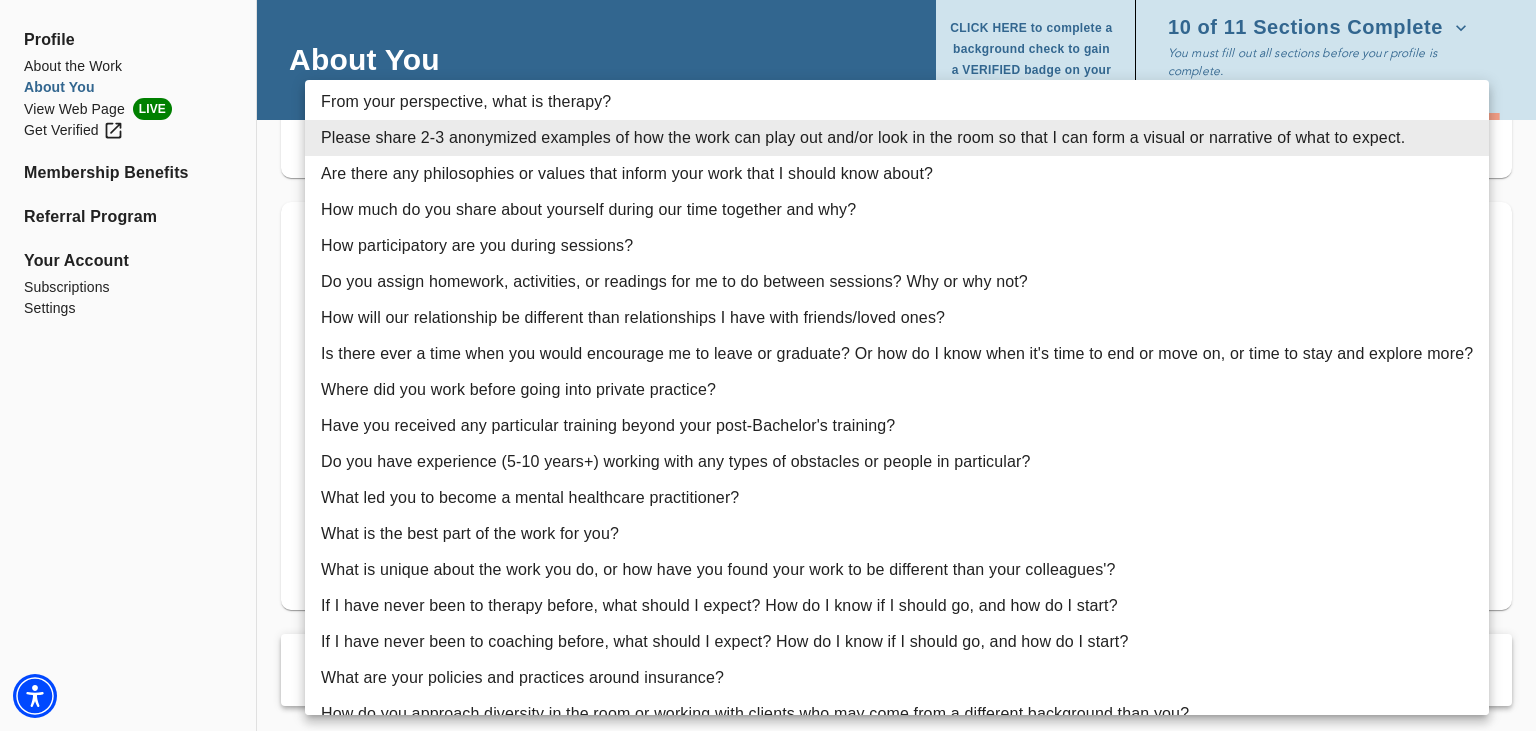 scroll, scrollTop: 0, scrollLeft: 0, axis: both 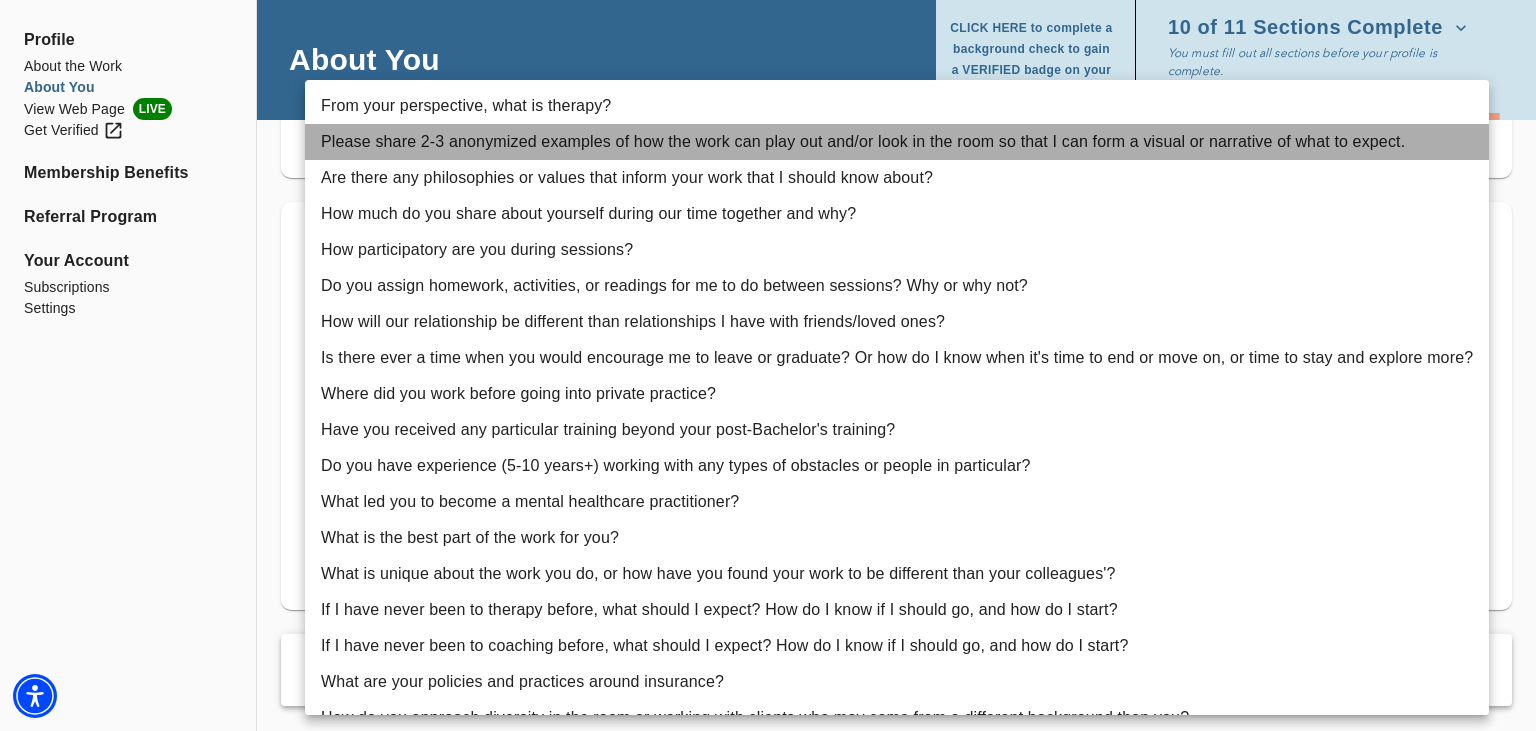 click on "Please share 2-3 anonymized examples of how the work can play out and/or look in the room so that I can form a visual or narrative of what to expect." at bounding box center [897, 142] 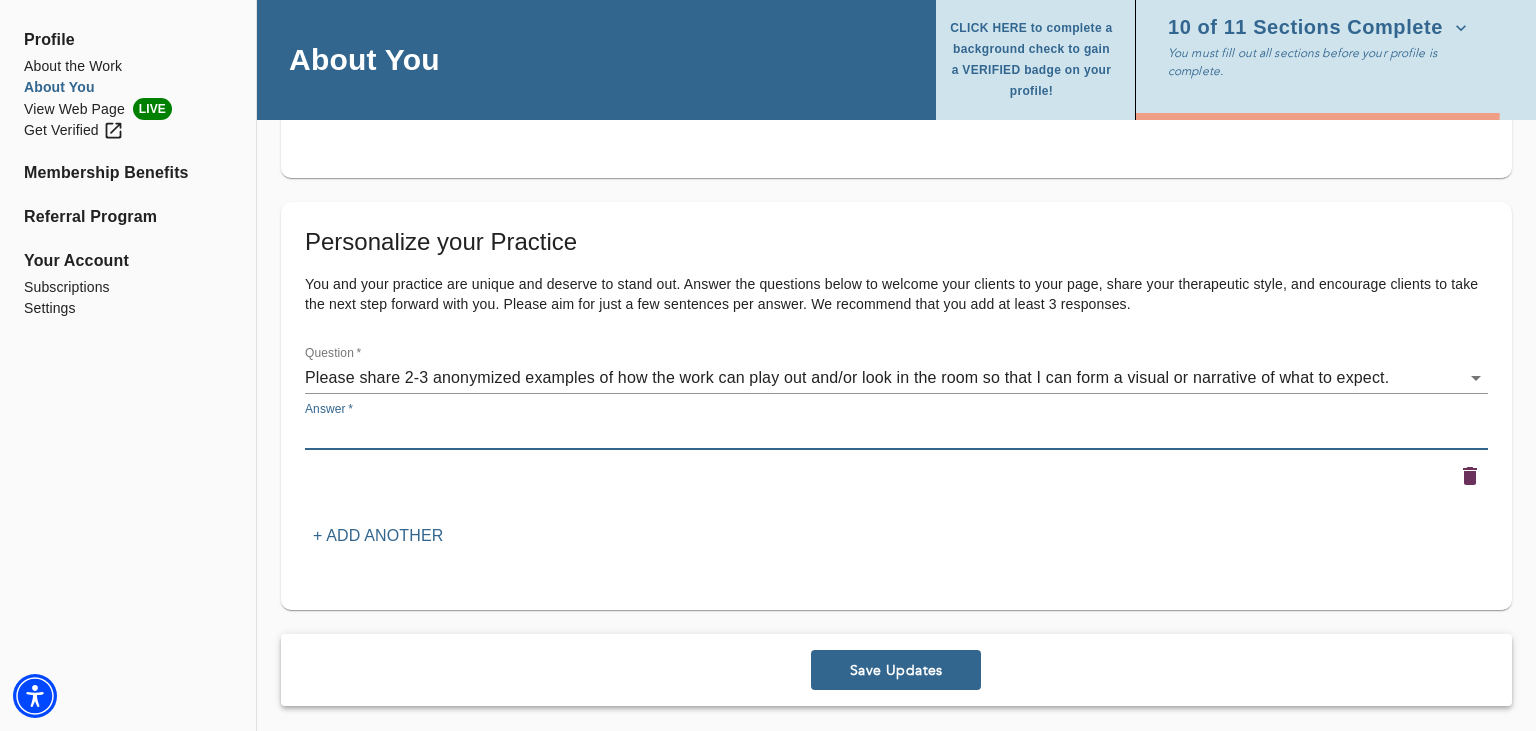 paste on "I believe that therapy is a partnership. Together, we’ll identify and set goals that matter to you, whether they focus on improving relationships, building self-esteem, or another personal objective. As we work together, your goals may evolve as you gain new insights. We can adapt our plan at any time to ensure it’s always meaningful and relevant to you. I’m here to provide you with the support and tools you need to continue to move closer to where you want to be, even when things feel challenging.”" 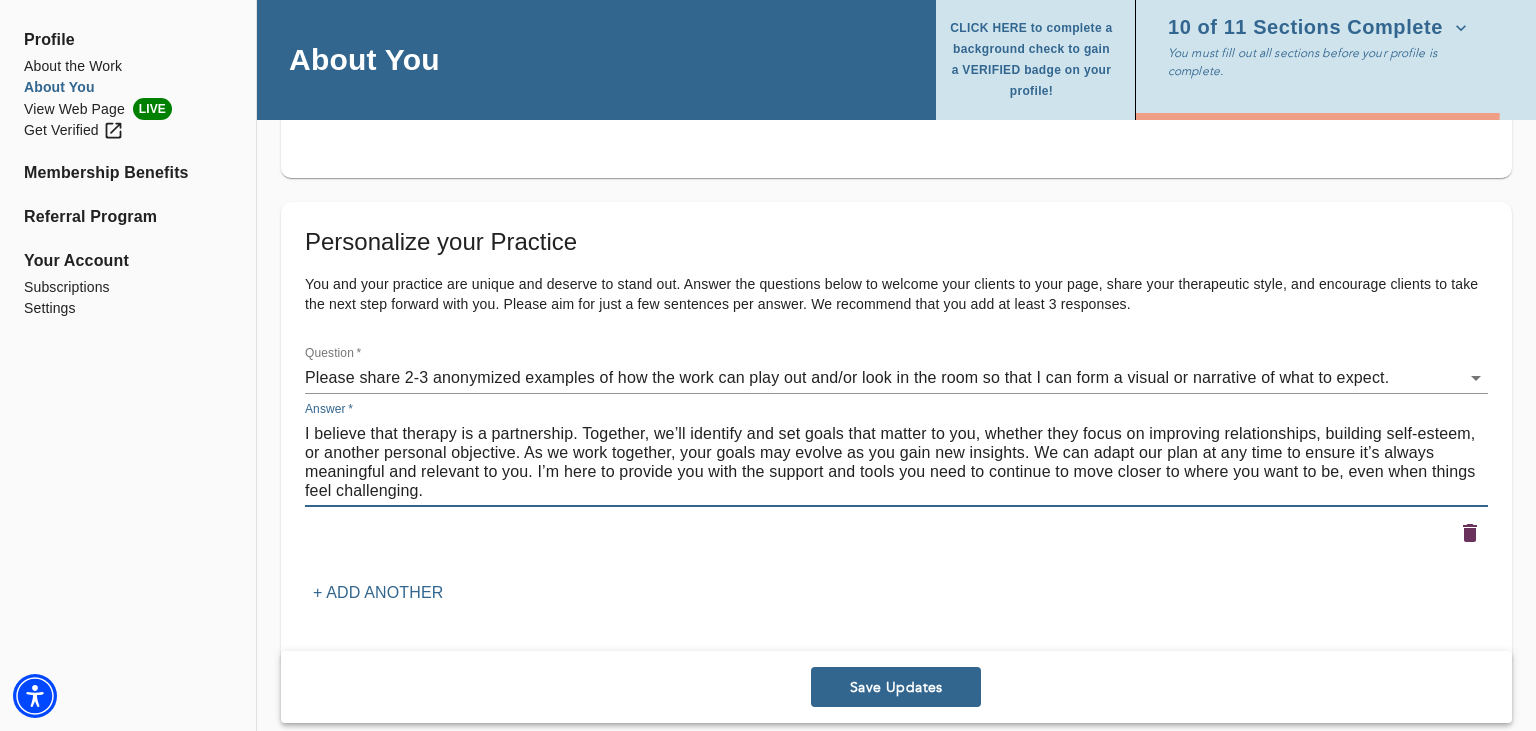 type on "I believe that therapy is a partnership. Together, we’ll identify and set goals that matter to you, whether they focus on improving relationships, building self-esteem, or another personal objective. As we work together, your goals may evolve as you gain new insights. We can adapt our plan at any time to ensure it’s always meaningful and relevant to you. I’m here to provide you with the support and tools you need to continue to move closer to where you want to be, even when things feel challenging." 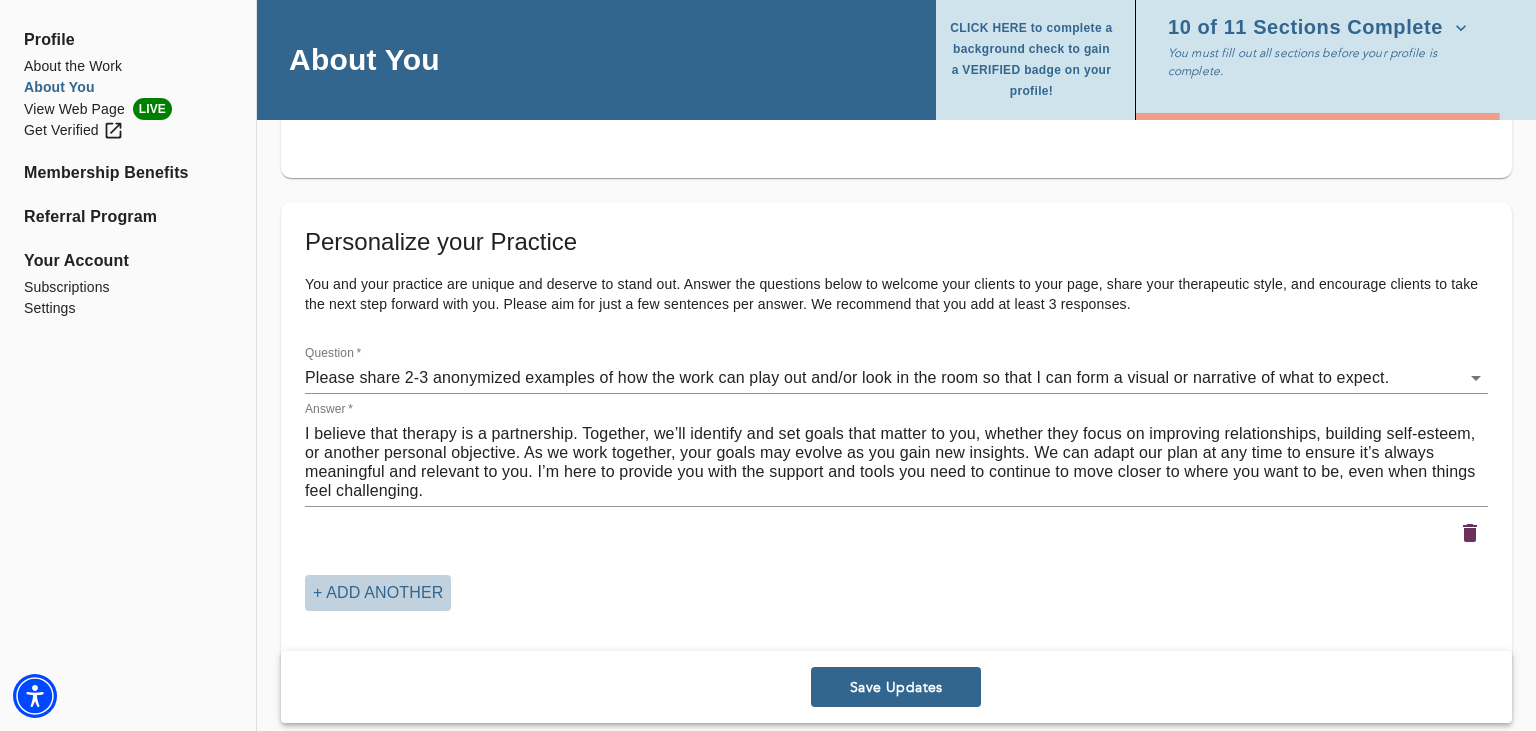 click on "+ Add another" at bounding box center (378, 593) 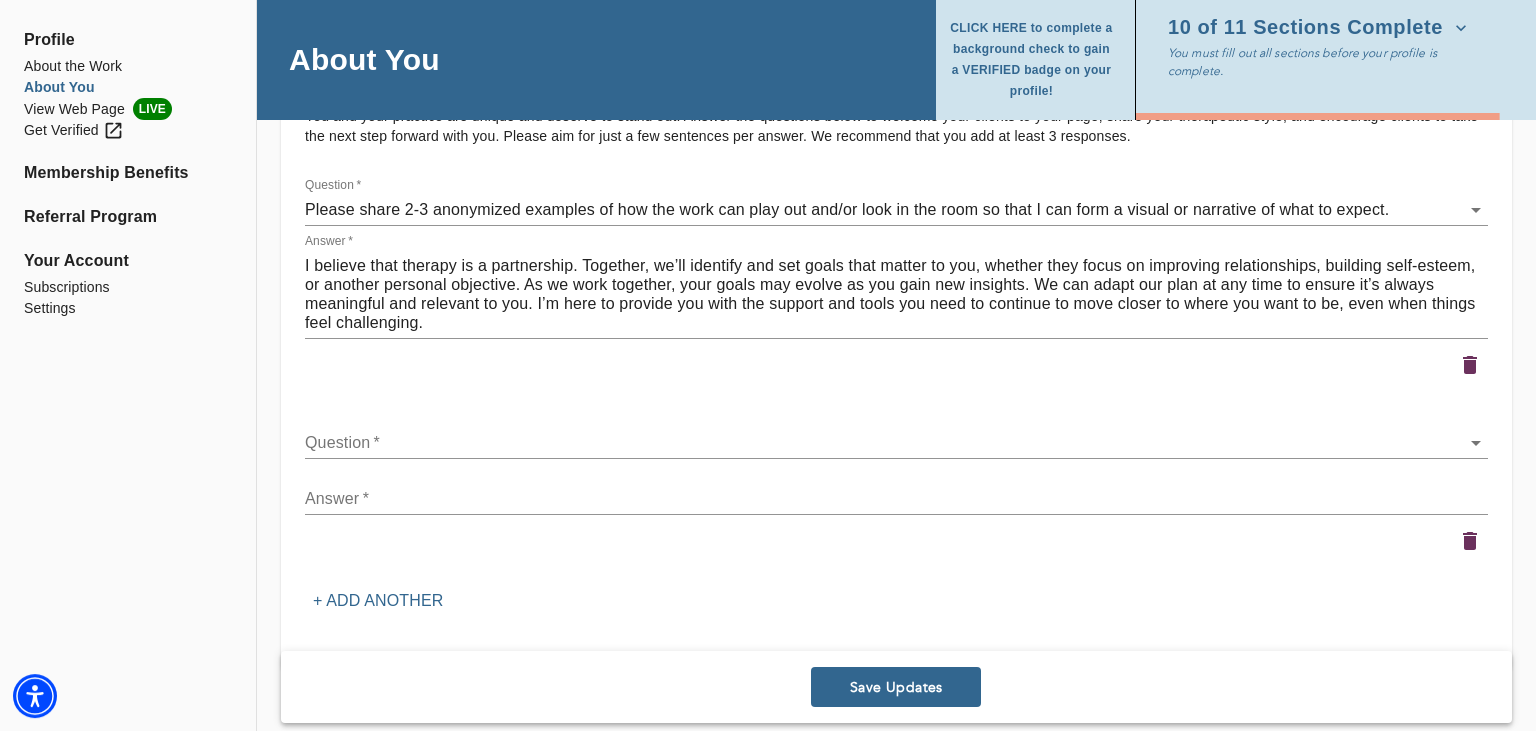 scroll, scrollTop: 2284, scrollLeft: 0, axis: vertical 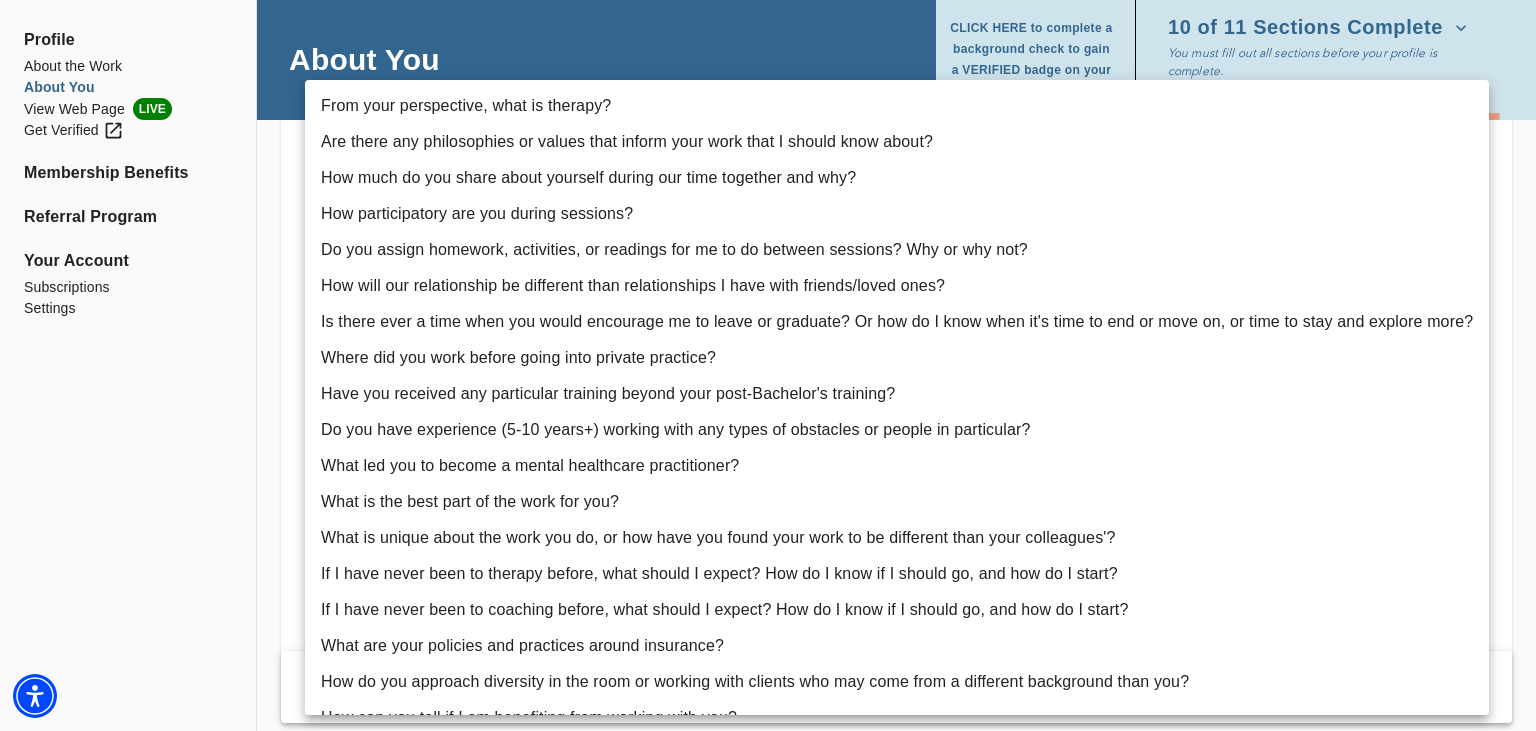 click on "for practitioners [PERSON_NAME] log out Profile About the Work About You View Web Page LIVE Get Verified Membership Benefits Referral Program Your Account Subscriptions Settings About You CLICK HERE to complete a background check to gain a VERIFIED badge on your profile! 10 of 11 Sections Complete You must fill out all sections before your profile is complete. Personal Information If you need to make any changes to your name or email, please contact  [EMAIL_ADDRESS][DOMAIN_NAME] First name   * [PERSON_NAME] Last name   * [PERSON_NAME] Email address (field may not be edited)   * [EMAIL_ADDRESS][DOMAIN_NAME] Forwarding email address [EMAIL_ADDRESS][DOMAIN_NAME] Business phone number   * [PHONE_NUMBER] How old are you?  * [PHONE_NUMBER] [PHONE_NUMBER] Profile Photo Profile picture * Please upload a square headshot and hover over the icon to the right for additional headshot tips Upload picture Remove Welcome Message and Bio Audio or Video Message   Messages must be 30 seconds or less. Upload Media Profile Bio x Identity  * [DEMOGRAPHIC_DATA] [DEMOGRAPHIC_DATA]" at bounding box center [768, -1919] 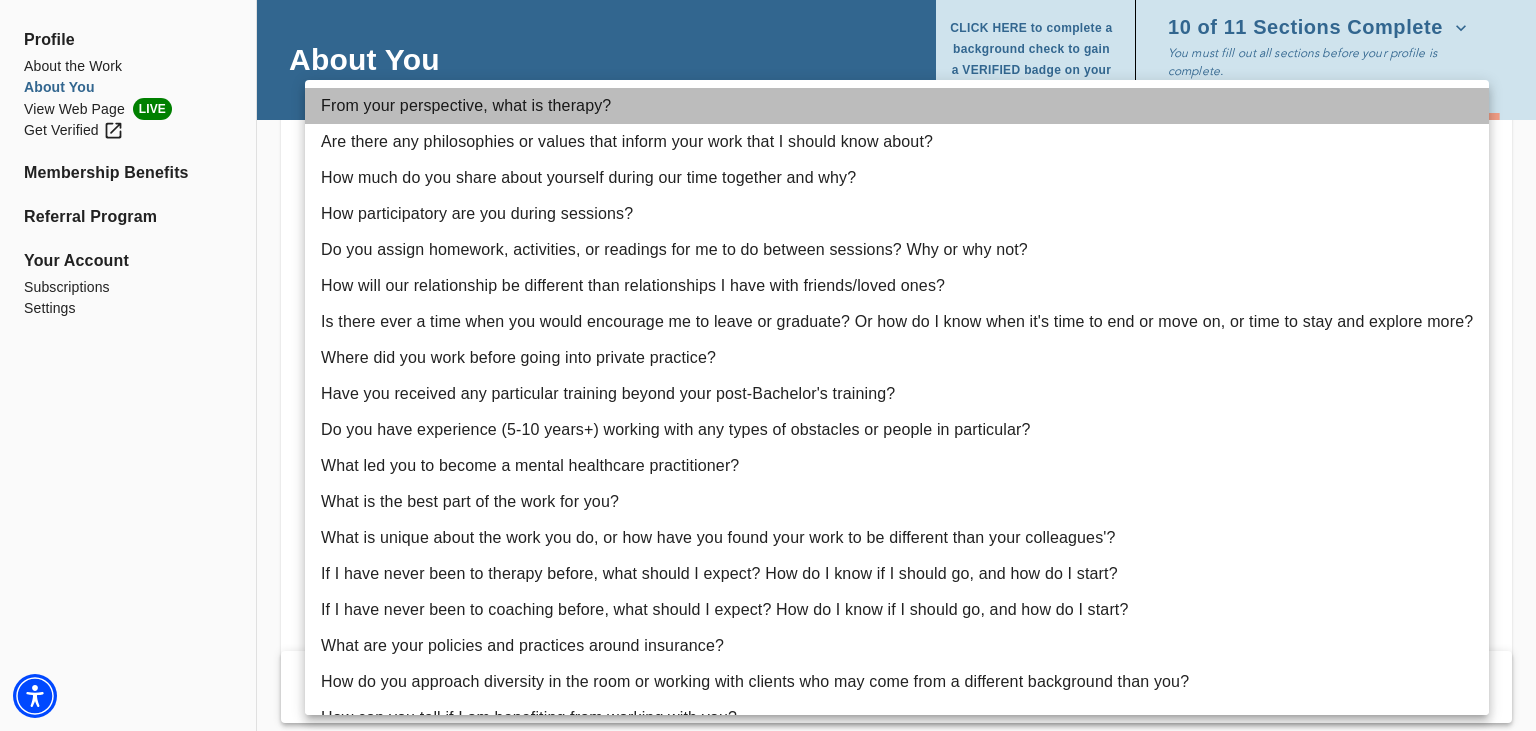 click on "From your perspective, what is therapy?" at bounding box center (897, 106) 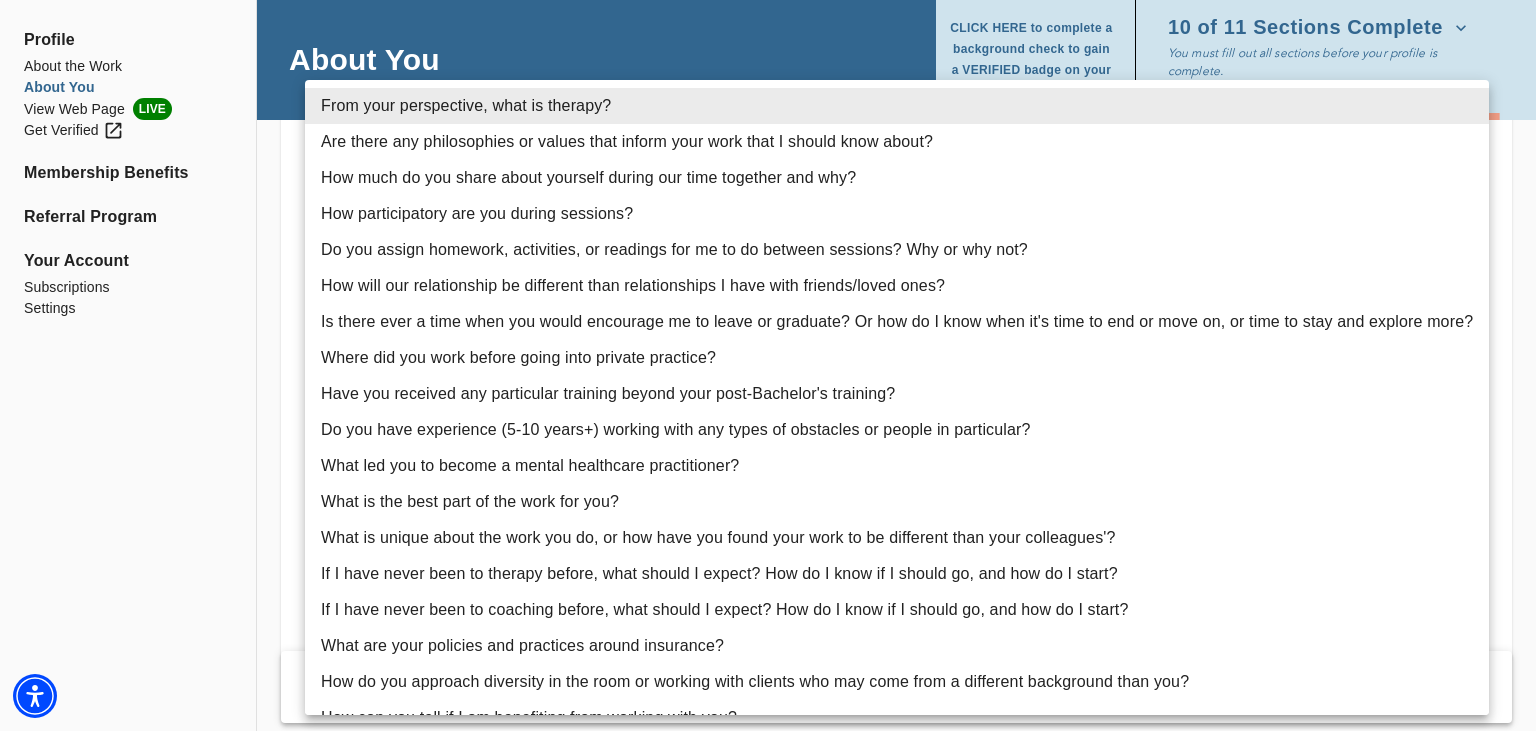 click on "for practitioners [PERSON_NAME] log out Profile About the Work About You View Web Page LIVE Get Verified Membership Benefits Referral Program Your Account Subscriptions Settings About You CLICK HERE to complete a background check to gain a VERIFIED badge on your profile! 10 of 11 Sections Complete You must fill out all sections before your profile is complete. Personal Information If you need to make any changes to your name or email, please contact  [EMAIL_ADDRESS][DOMAIN_NAME] First name   * [PERSON_NAME] Last name   * [PERSON_NAME] Email address (field may not be edited)   * [EMAIL_ADDRESS][DOMAIN_NAME] Forwarding email address [EMAIL_ADDRESS][DOMAIN_NAME] Business phone number   * [PHONE_NUMBER] How old are you?  * [PHONE_NUMBER] [PHONE_NUMBER] Profile Photo Profile picture * Please upload a square headshot and hover over the icon to the right for additional headshot tips Upload picture Remove Welcome Message and Bio Audio or Video Message   Messages must be 30 seconds or less. Upload Media Profile Bio x Identity  * [DEMOGRAPHIC_DATA] [DEMOGRAPHIC_DATA]" at bounding box center (768, -1919) 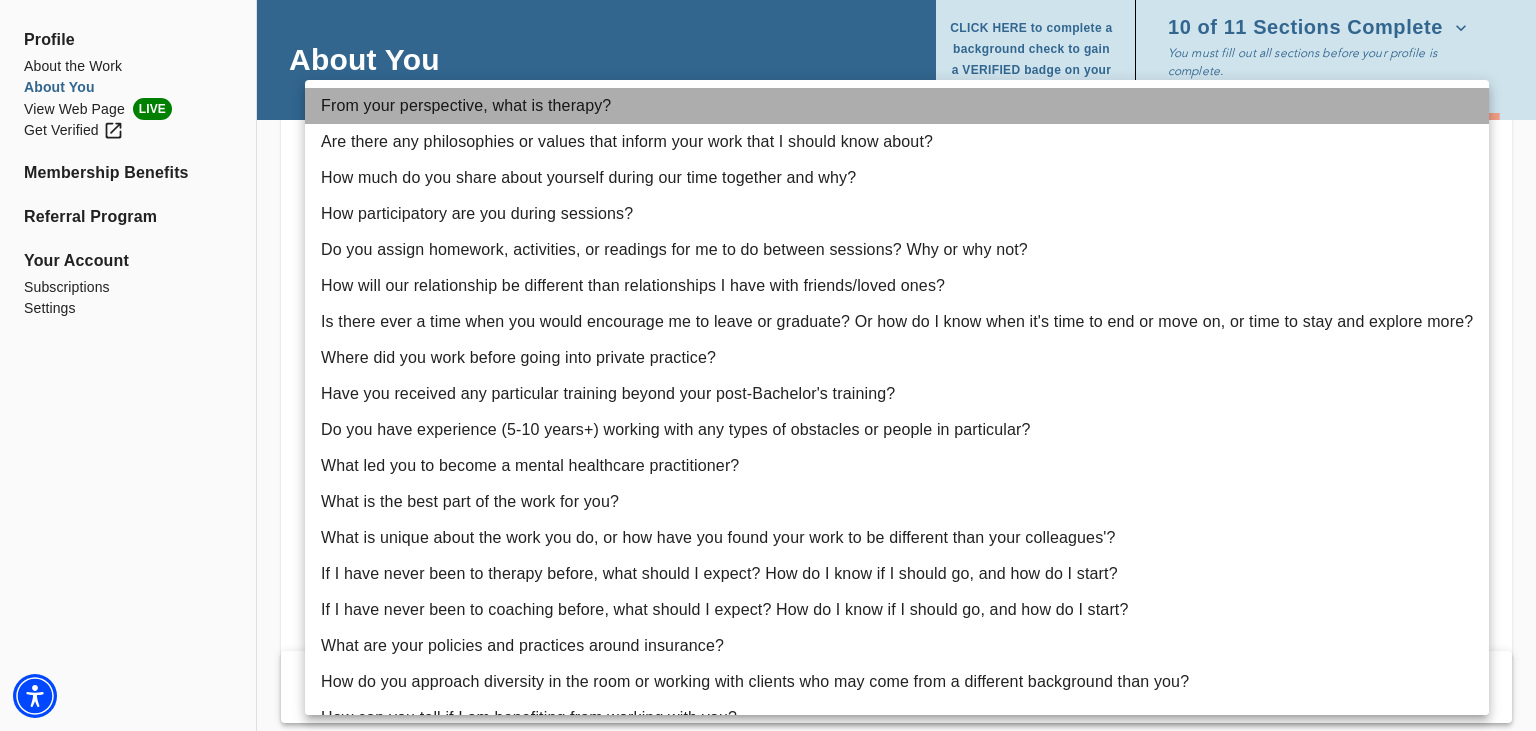 click on "From your perspective, what is therapy?" at bounding box center (897, 106) 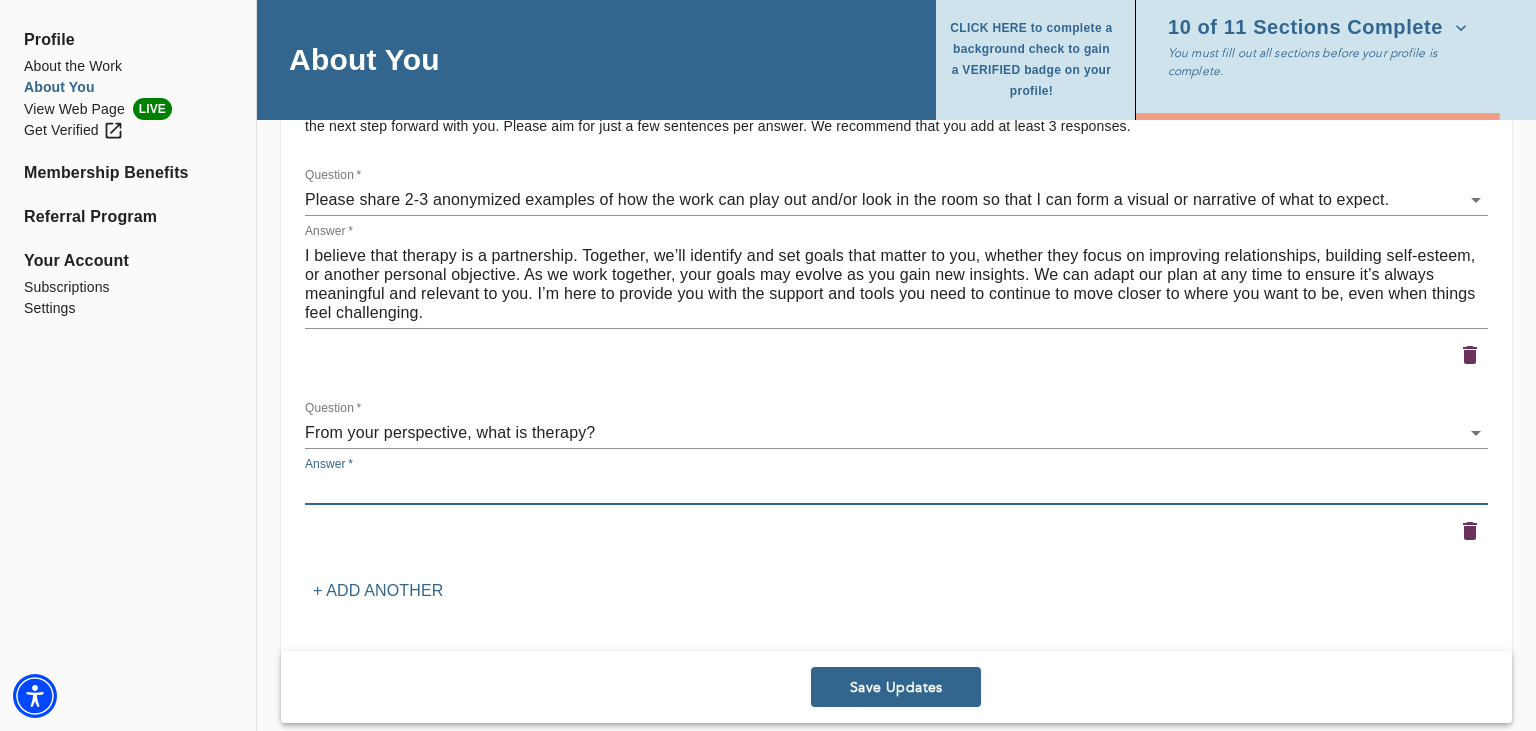 paste on "I have always believed that everyone has a story to tell. A story of their life and what brought them to this point. My journey began because I wanted everyone to be heard in a nonjudgmental and genuine environment." 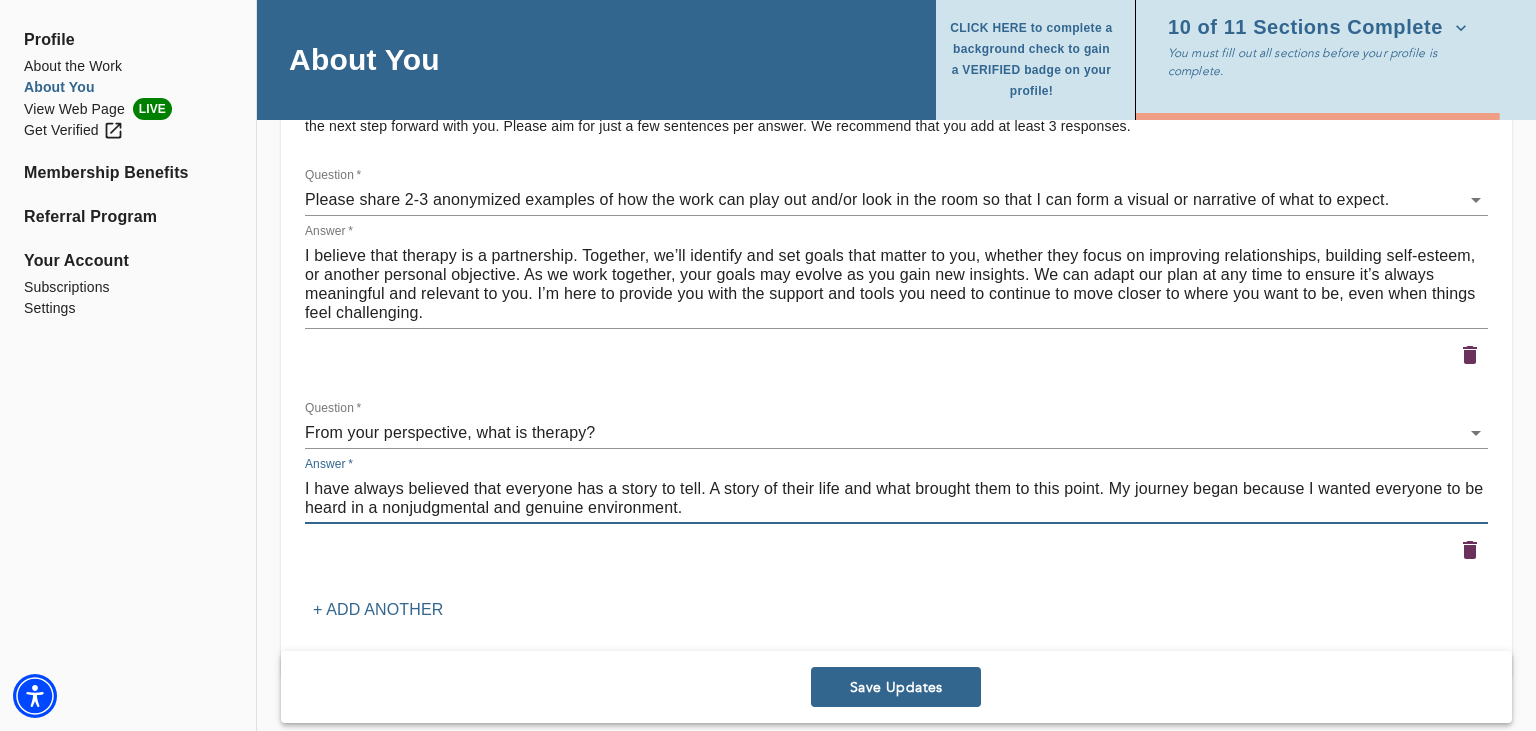 type on "I have always believed that everyone has a story to tell. A story of their life and what brought them to this point. My journey began because I wanted everyone to be heard in a nonjudgmental and genuine environment." 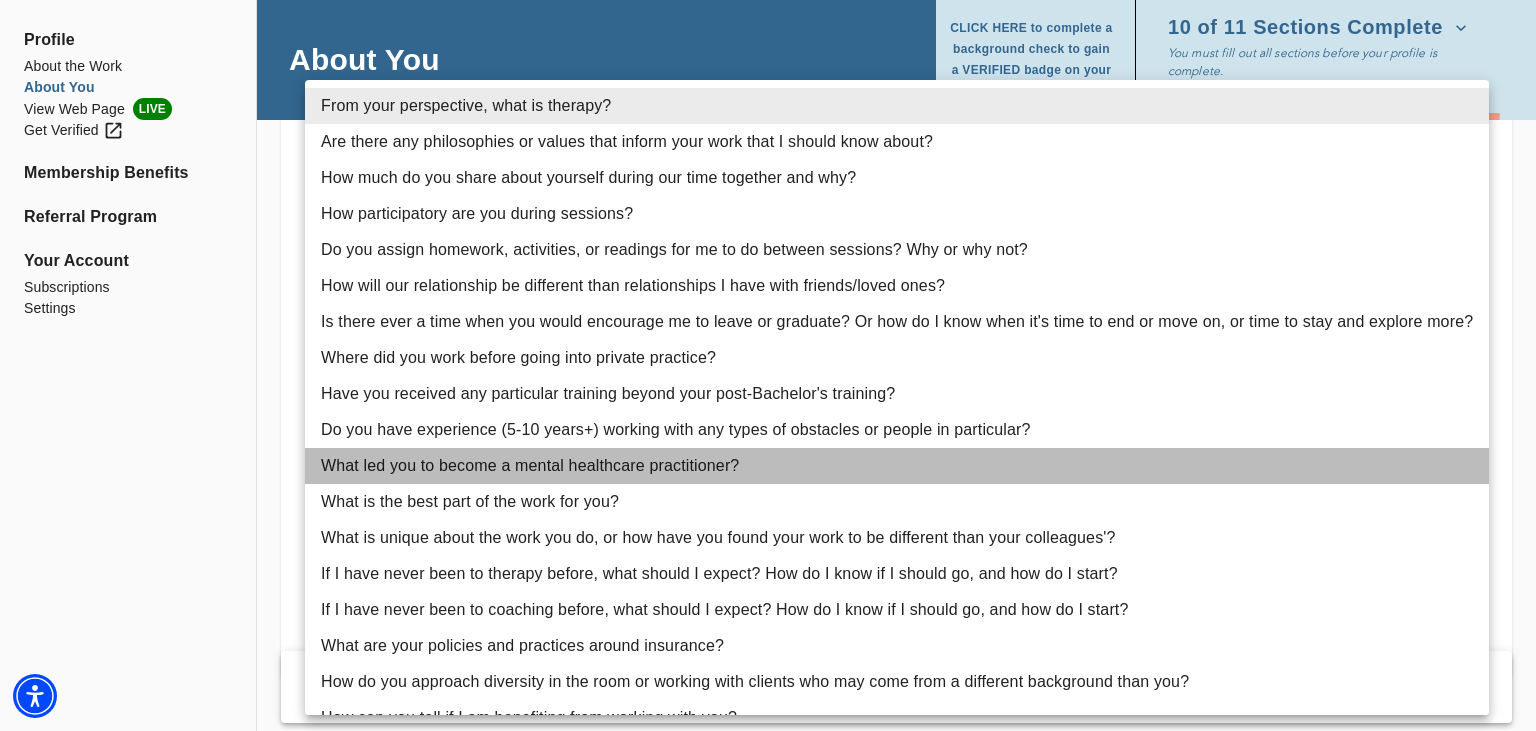 click on "What led you to become a mental healthcare practitioner?" at bounding box center [897, 466] 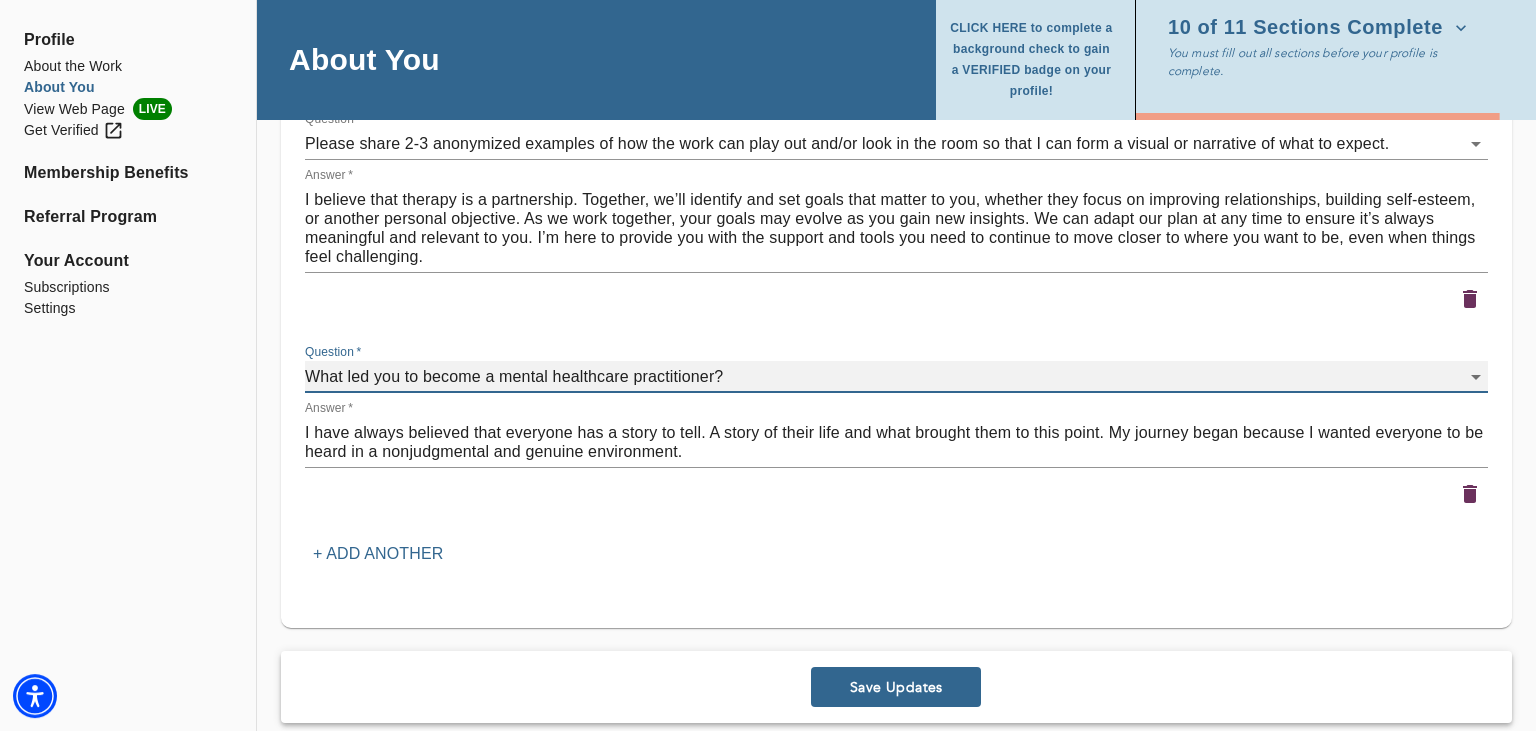 scroll, scrollTop: 2340, scrollLeft: 0, axis: vertical 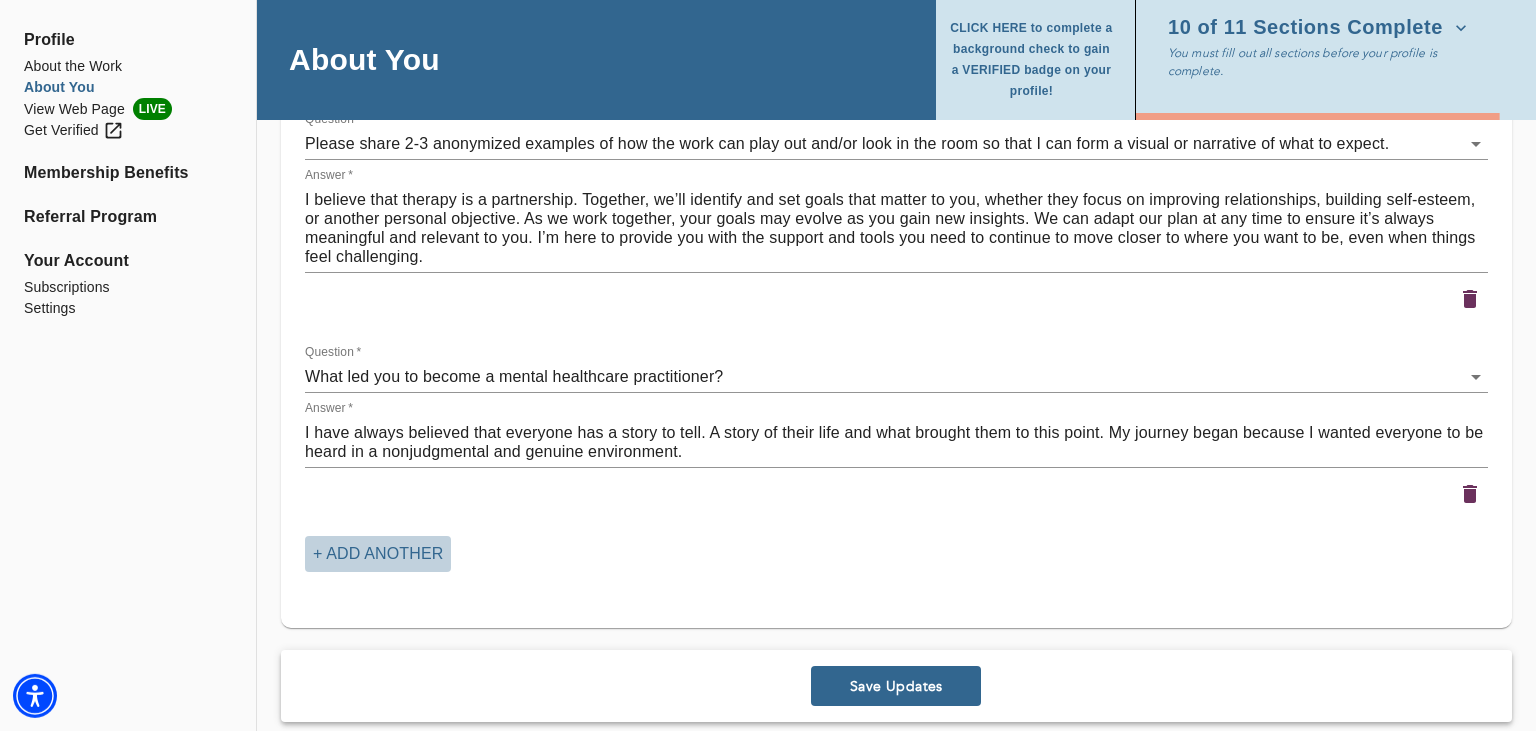 click on "+ Add another" at bounding box center (378, 554) 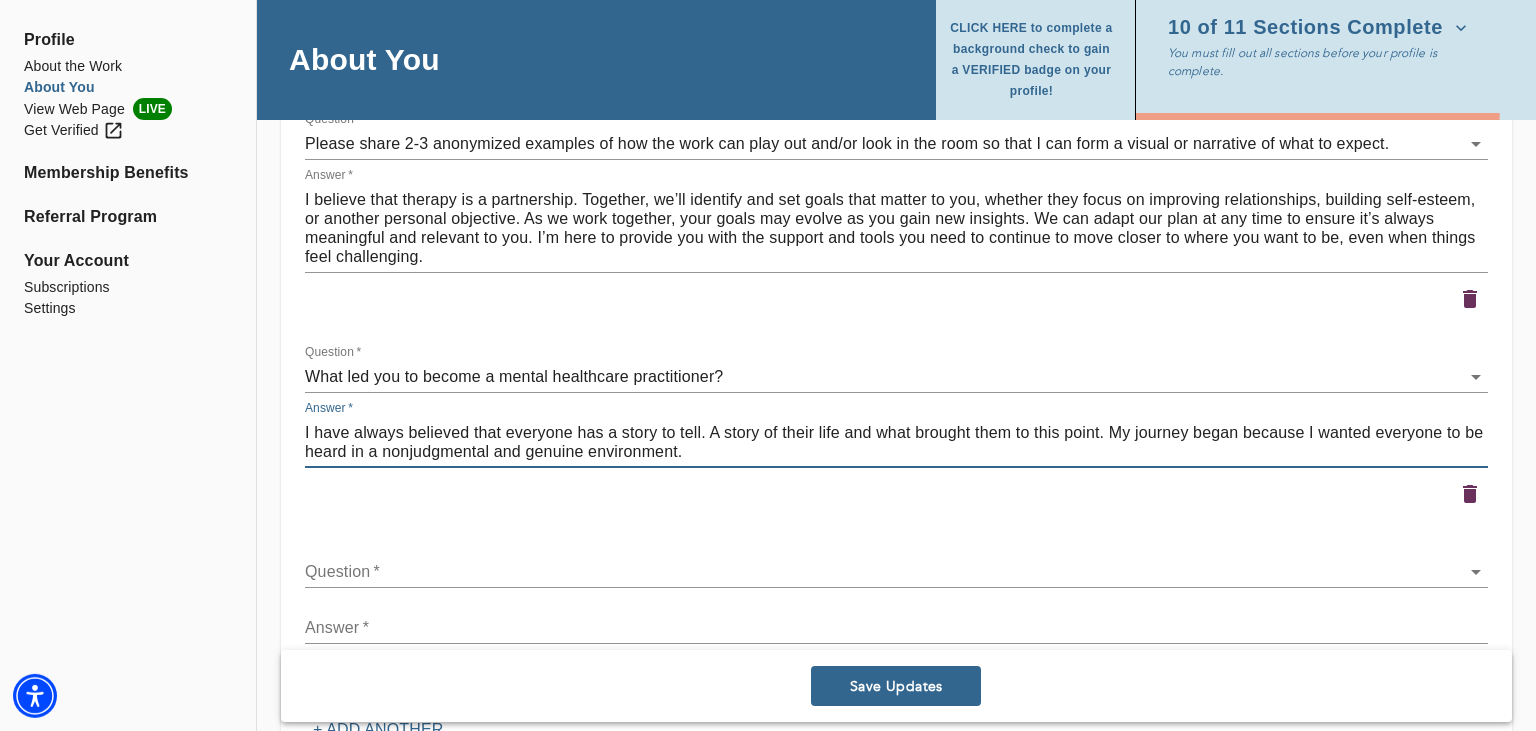 click on "I have always believed that everyone has a story to tell. A story of their life and what brought them to this point. My journey began because I wanted everyone to be heard in a nonjudgmental and genuine environment." at bounding box center [896, 442] 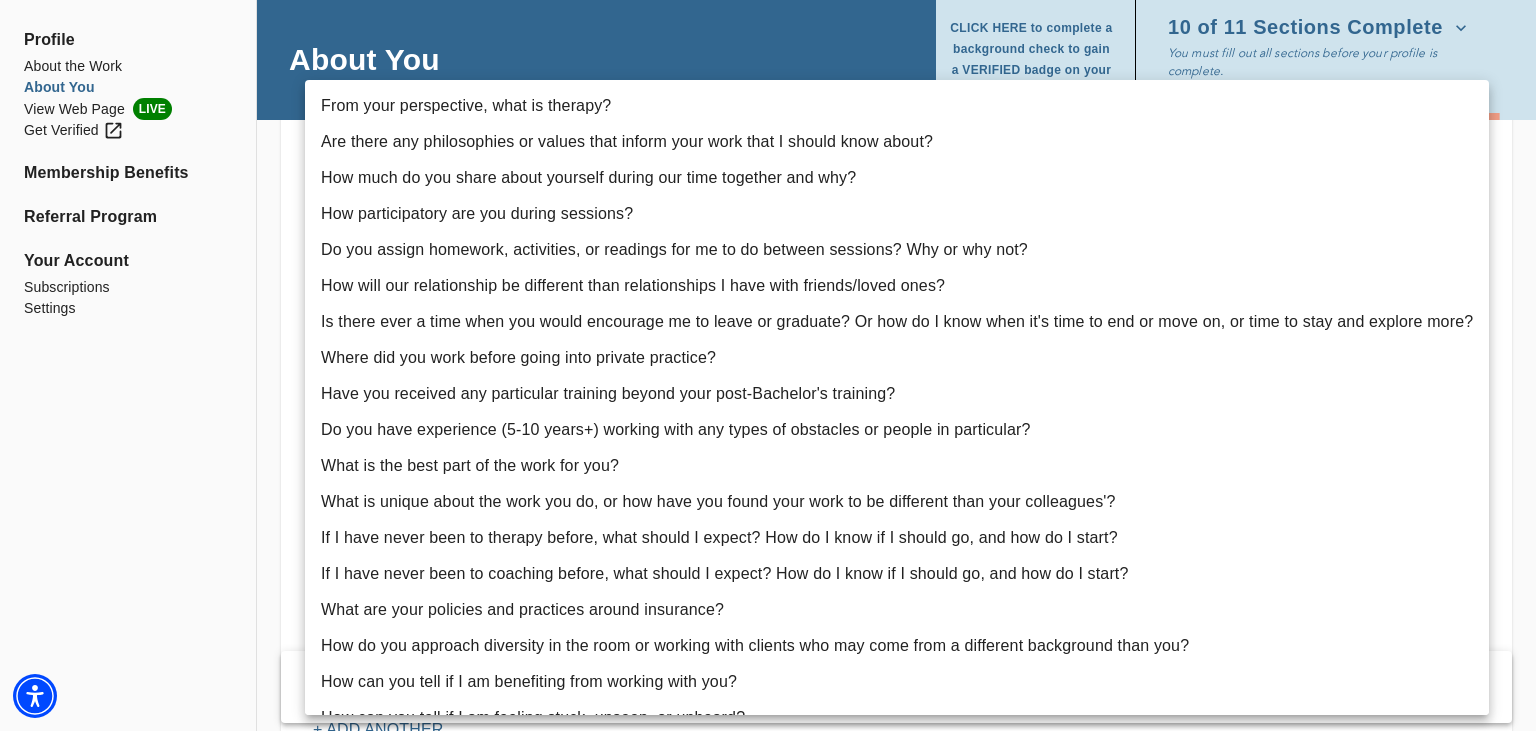 click on "for practitioners [PERSON_NAME] log out Profile About the Work About You View Web Page LIVE Get Verified Membership Benefits Referral Program Your Account Subscriptions Settings About You CLICK HERE to complete a background check to gain a VERIFIED badge on your profile! 10 of 11 Sections Complete You must fill out all sections before your profile is complete. Personal Information If you need to make any changes to your name or email, please contact  [EMAIL_ADDRESS][DOMAIN_NAME] First name   * [PERSON_NAME] Last name   * [PERSON_NAME] Email address (field may not be edited)   * [EMAIL_ADDRESS][DOMAIN_NAME] Forwarding email address [EMAIL_ADDRESS][DOMAIN_NAME] Business phone number   * [PHONE_NUMBER] How old are you?  * [PHONE_NUMBER] [PHONE_NUMBER] Profile Photo Profile picture * Please upload a square headshot and hover over the icon to the right for additional headshot tips Upload picture Remove Welcome Message and Bio Audio or Video Message   Messages must be 30 seconds or less. Upload Media Profile Bio x Identity  * [DEMOGRAPHIC_DATA] [DEMOGRAPHIC_DATA]" at bounding box center [768, -1975] 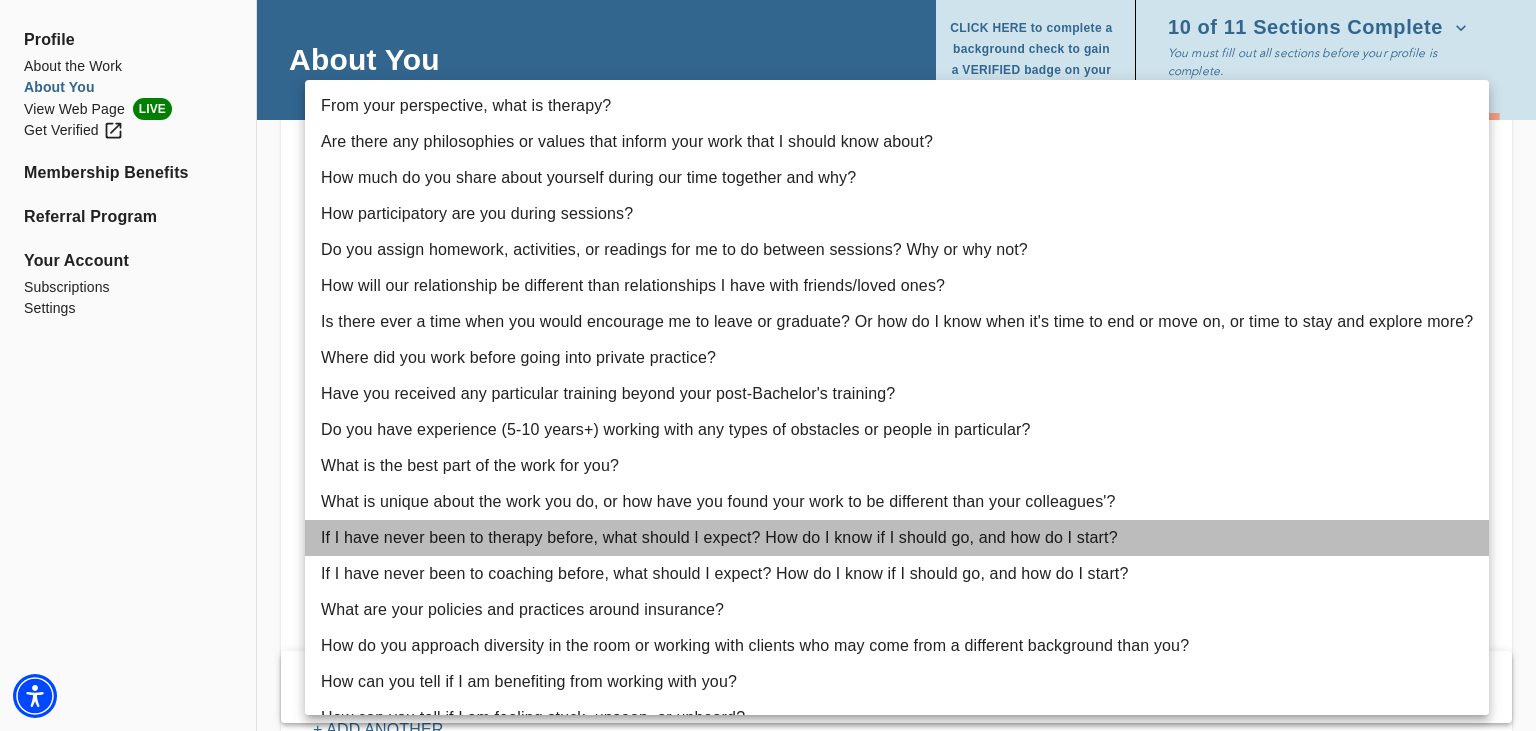 click on "If I have never been to therapy before, what should I expect? How do I know if I should go, and how do I start?" at bounding box center [897, 538] 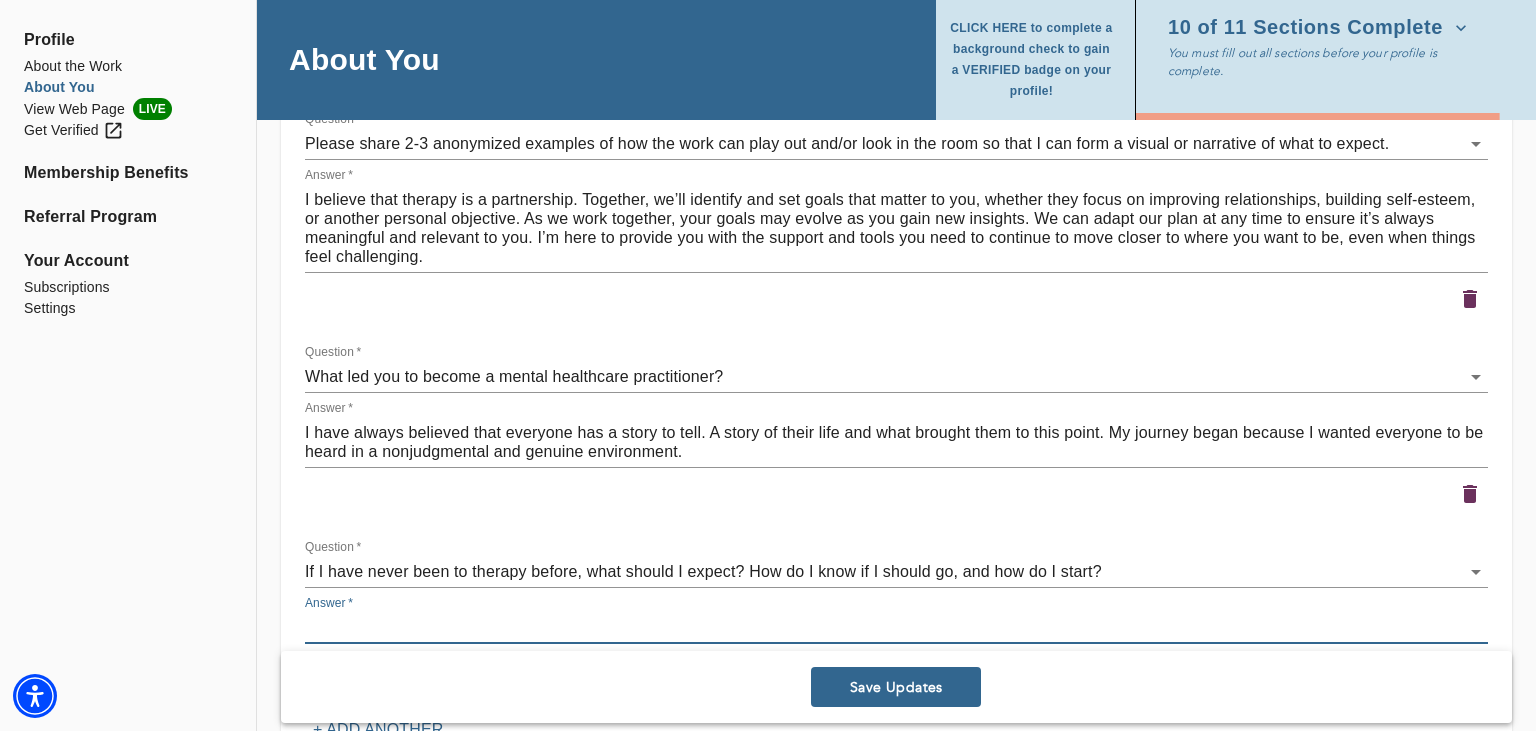 paste on "Our first session will be an opportunity for us to get to know one another. We'll discuss your background and what brings you to therapy. Therapy is a process, and we’ll continue to build our work together over time. It’s completely normal to feel nervous about your first appointment. We’ll take it one step at a time, and I’m here to guide you through each step of the process." 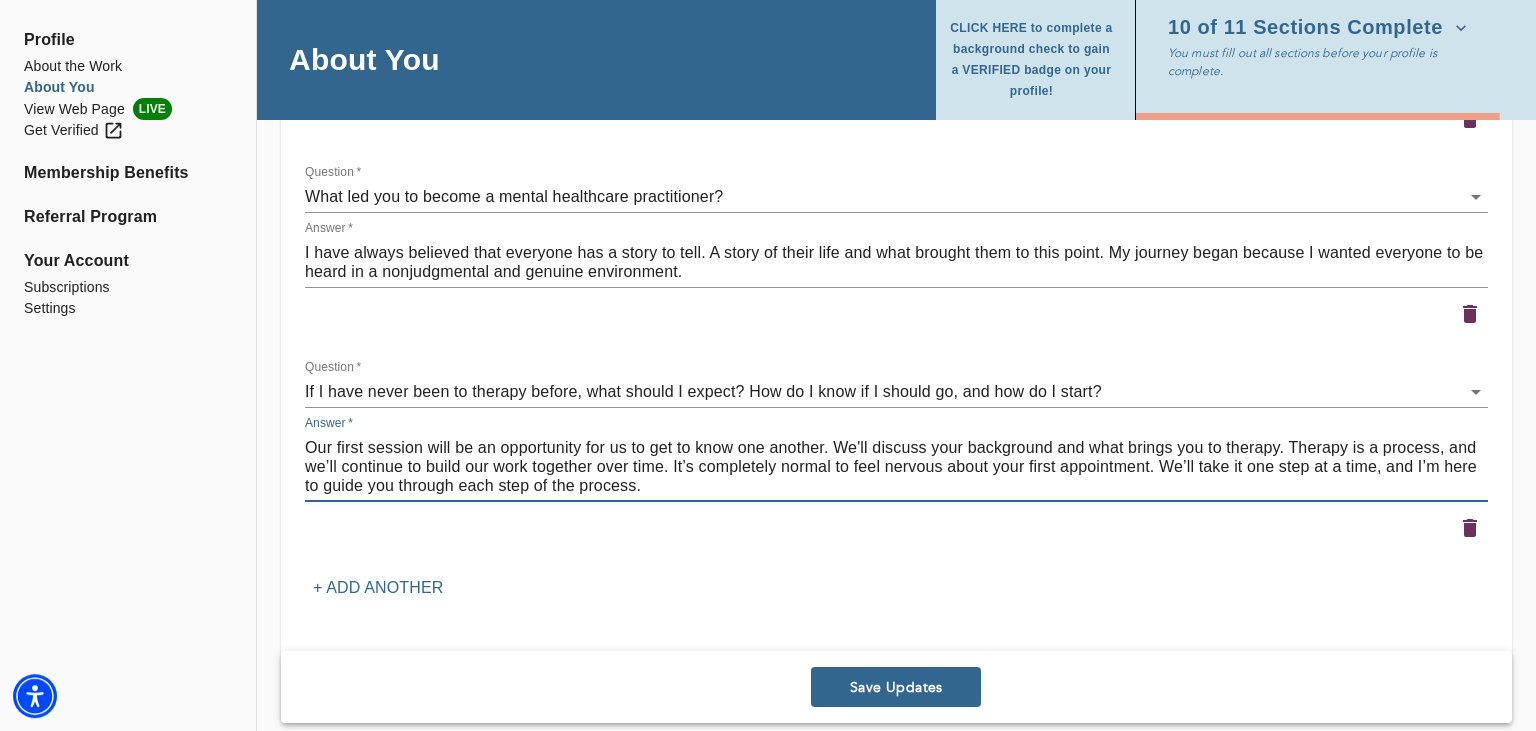 scroll, scrollTop: 2527, scrollLeft: 0, axis: vertical 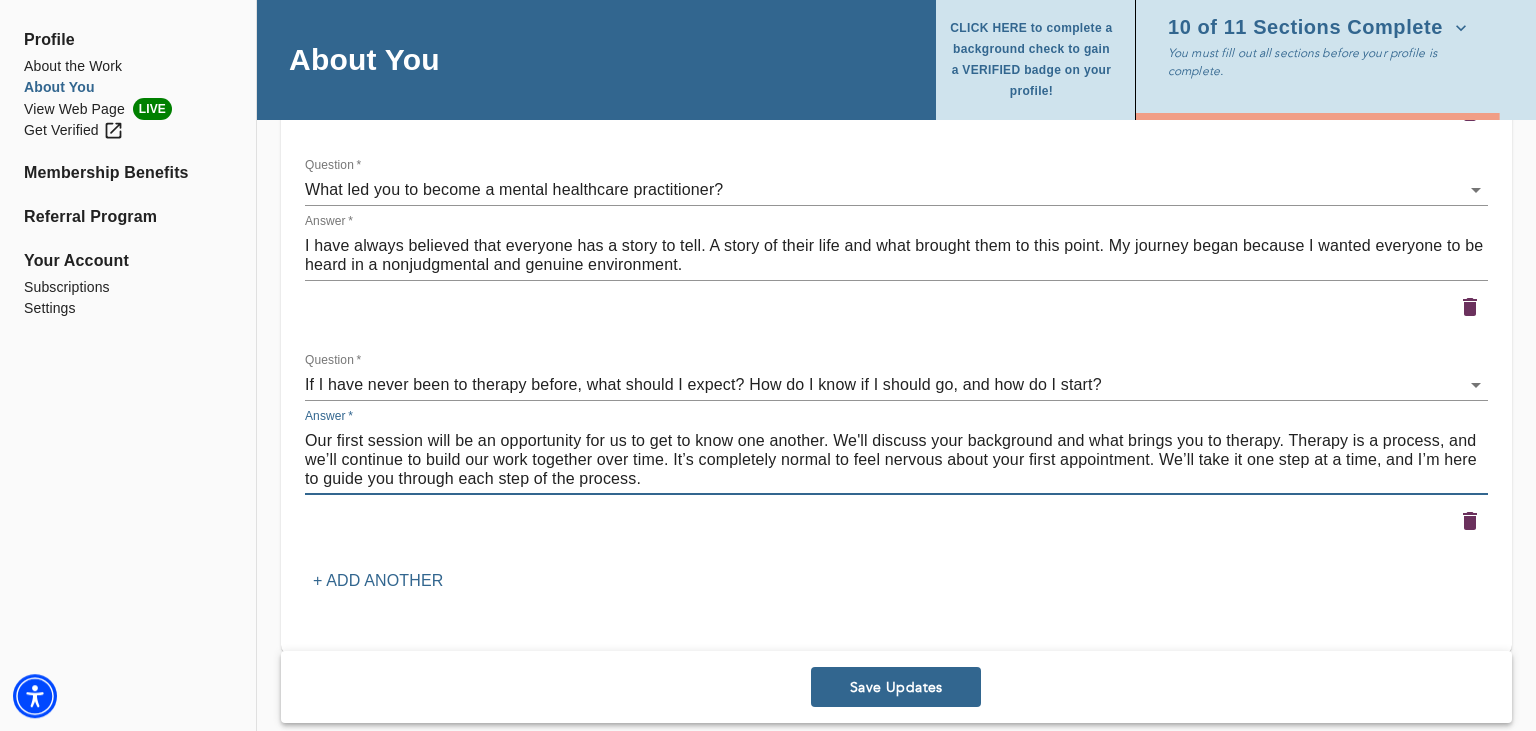 click on "Our first session will be an opportunity for us to get to know one another. We'll discuss your background and what brings you to therapy. Therapy is a process, and we’ll continue to build our work together over time. It’s completely normal to feel nervous about your first appointment. We’ll take it one step at a time, and I’m here to guide you through each step of the process." at bounding box center [896, 459] 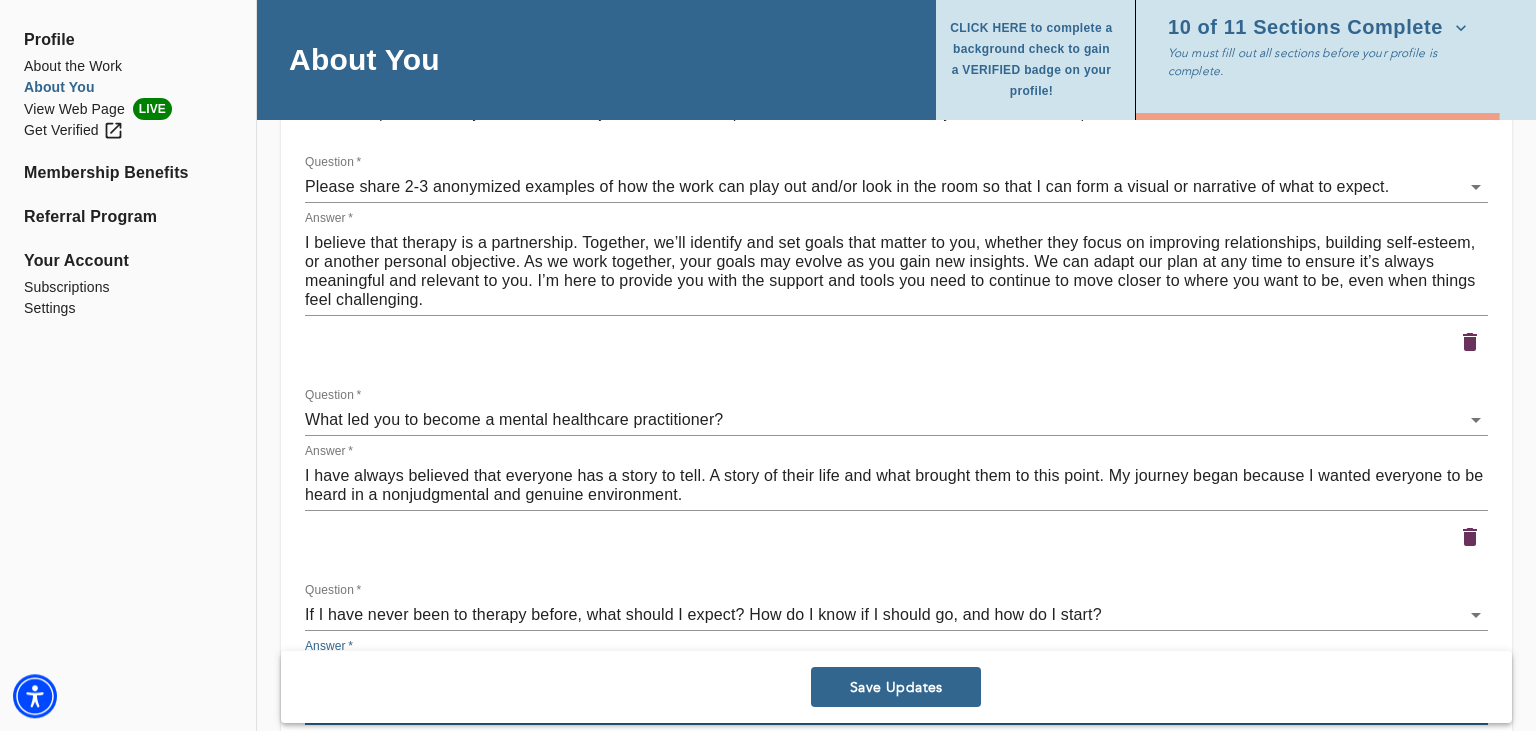 scroll, scrollTop: 2295, scrollLeft: 0, axis: vertical 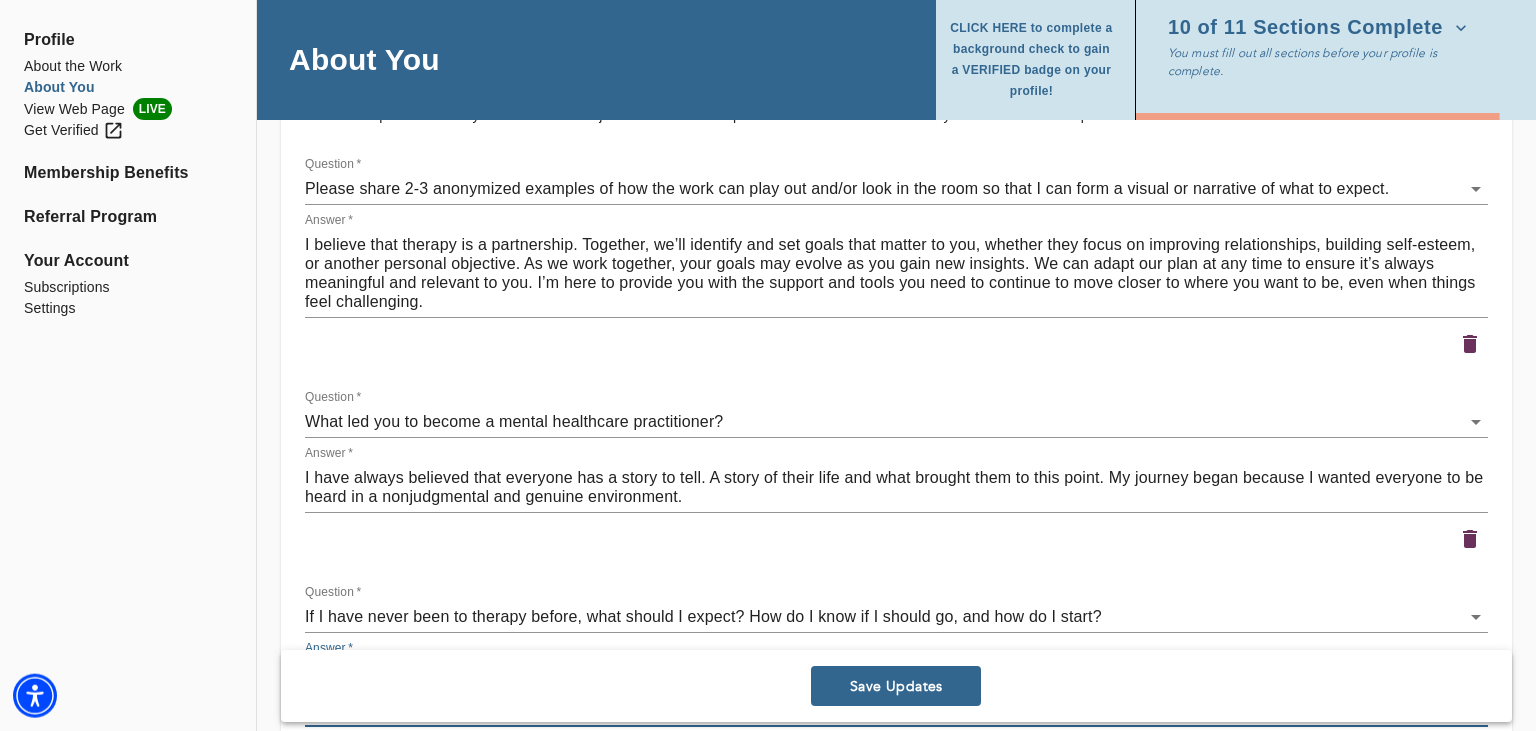 type on "Congratulations because you have already started on your pathway of therapy. Our first session will be an opportunity for us to get to know one another. We'll discuss your background and what brings you to therapy. Therapy is a process, and we’ll continue to build our work together over time. It’s completely normal to feel nervous about your first appointment. We’ll take it one step at a time, and I’m here to guide you through each step of the process." 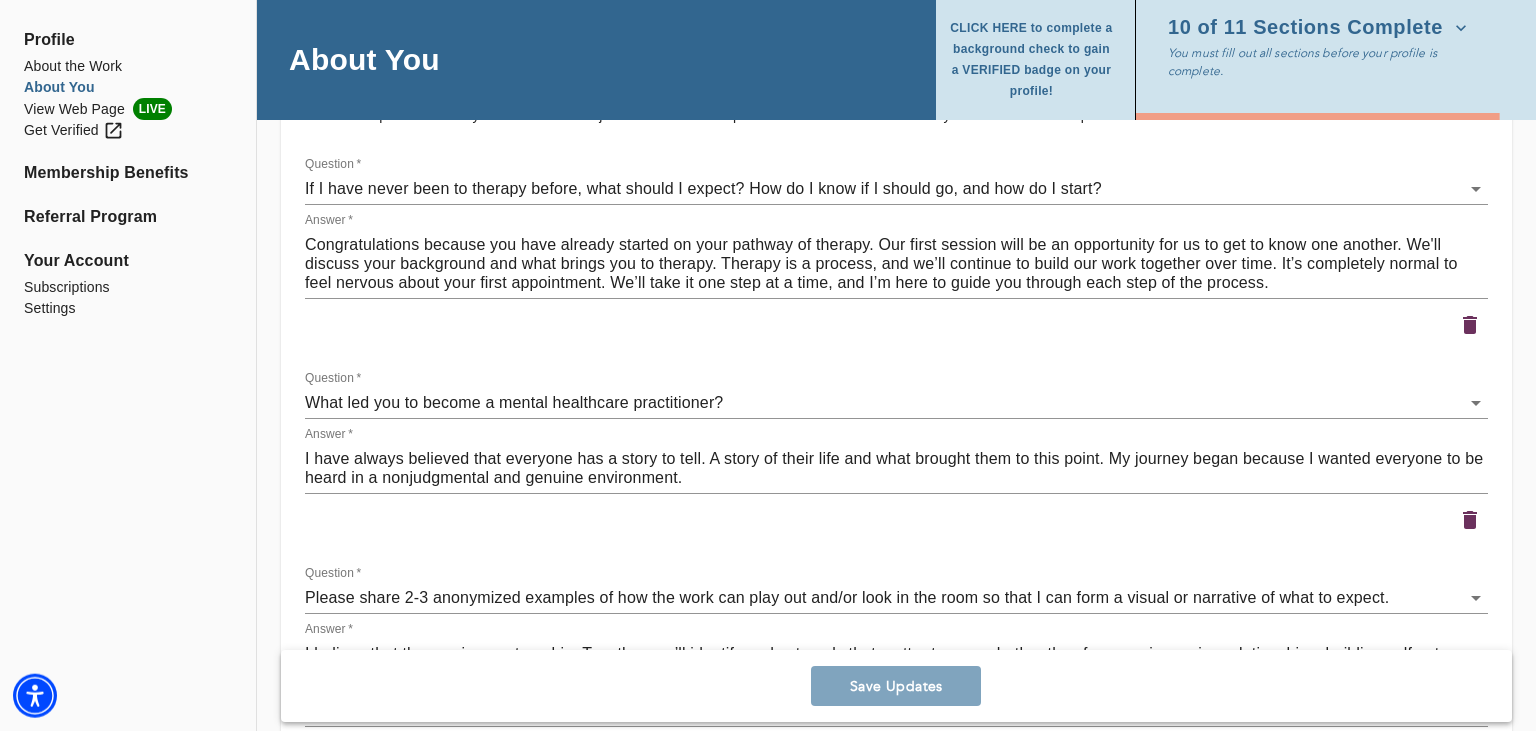 click on "Save Updates" at bounding box center (896, 687) 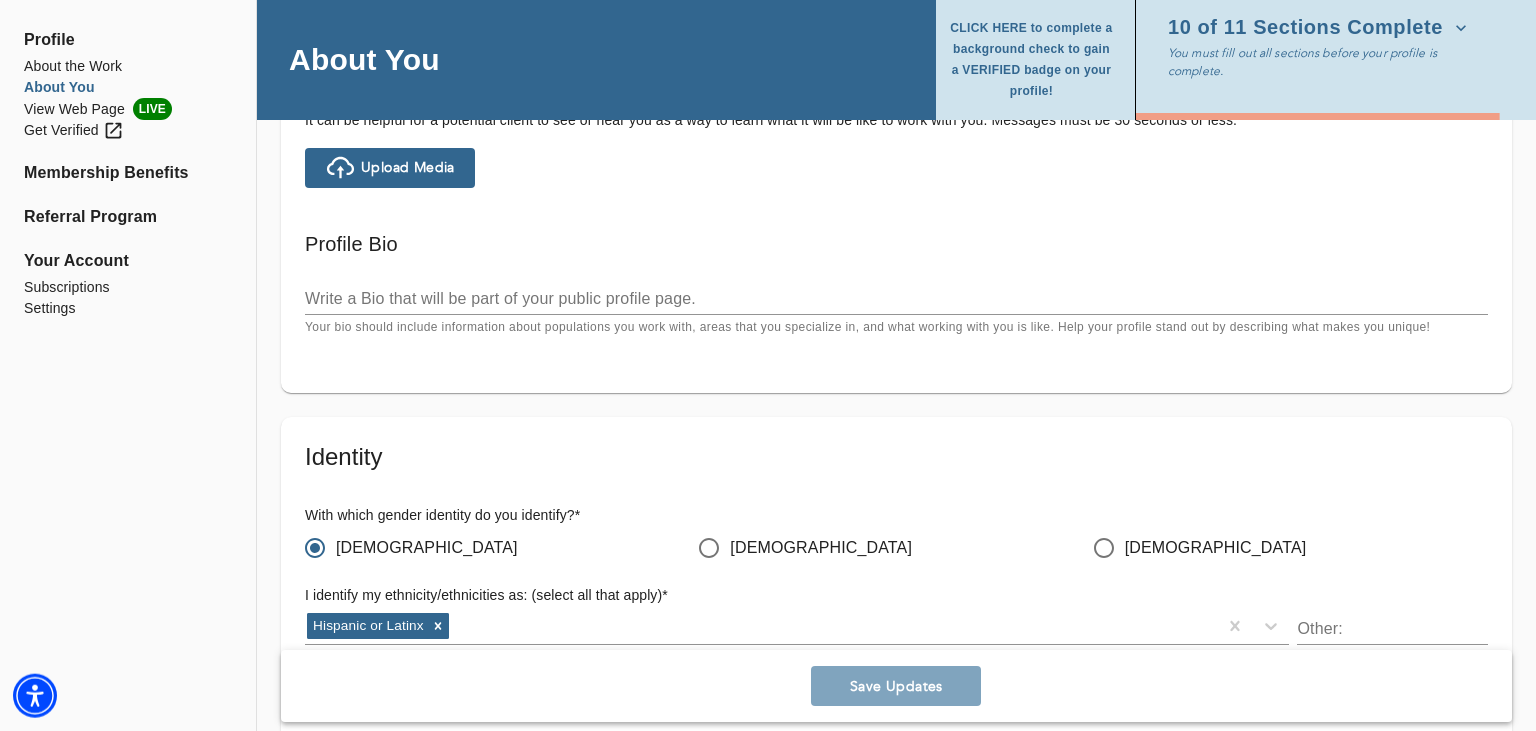 scroll, scrollTop: 1206, scrollLeft: 0, axis: vertical 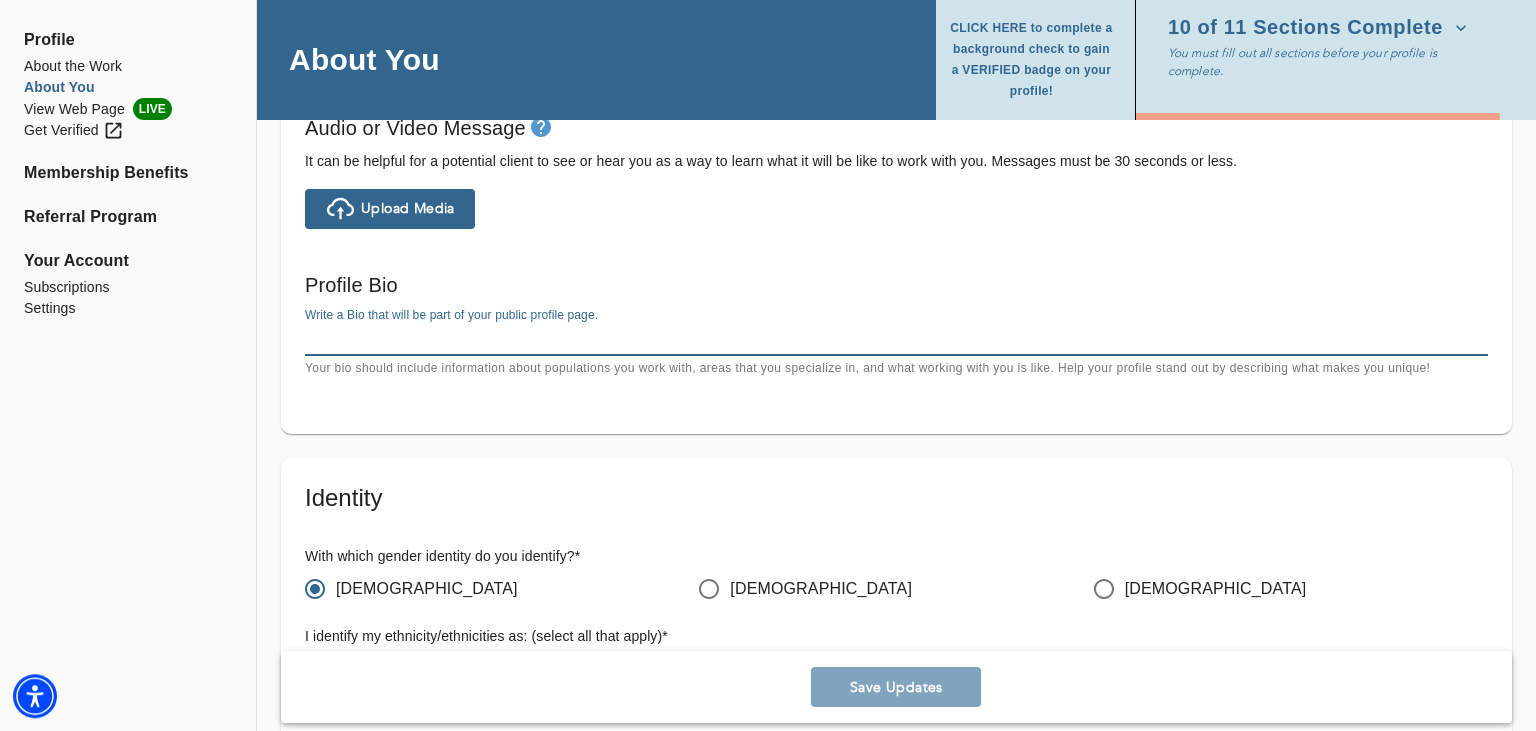 paste on "With over 30 years of experience, I've had the privilege of helping children, teens, and adults navigate life's challenges and better understand themselves. I specialize in relationship issues, stress, [MEDICAL_DATA], and anxiety. Together, we can create a safe, supportive place where we work collaboratively to find meaningful solutions and build a better future." 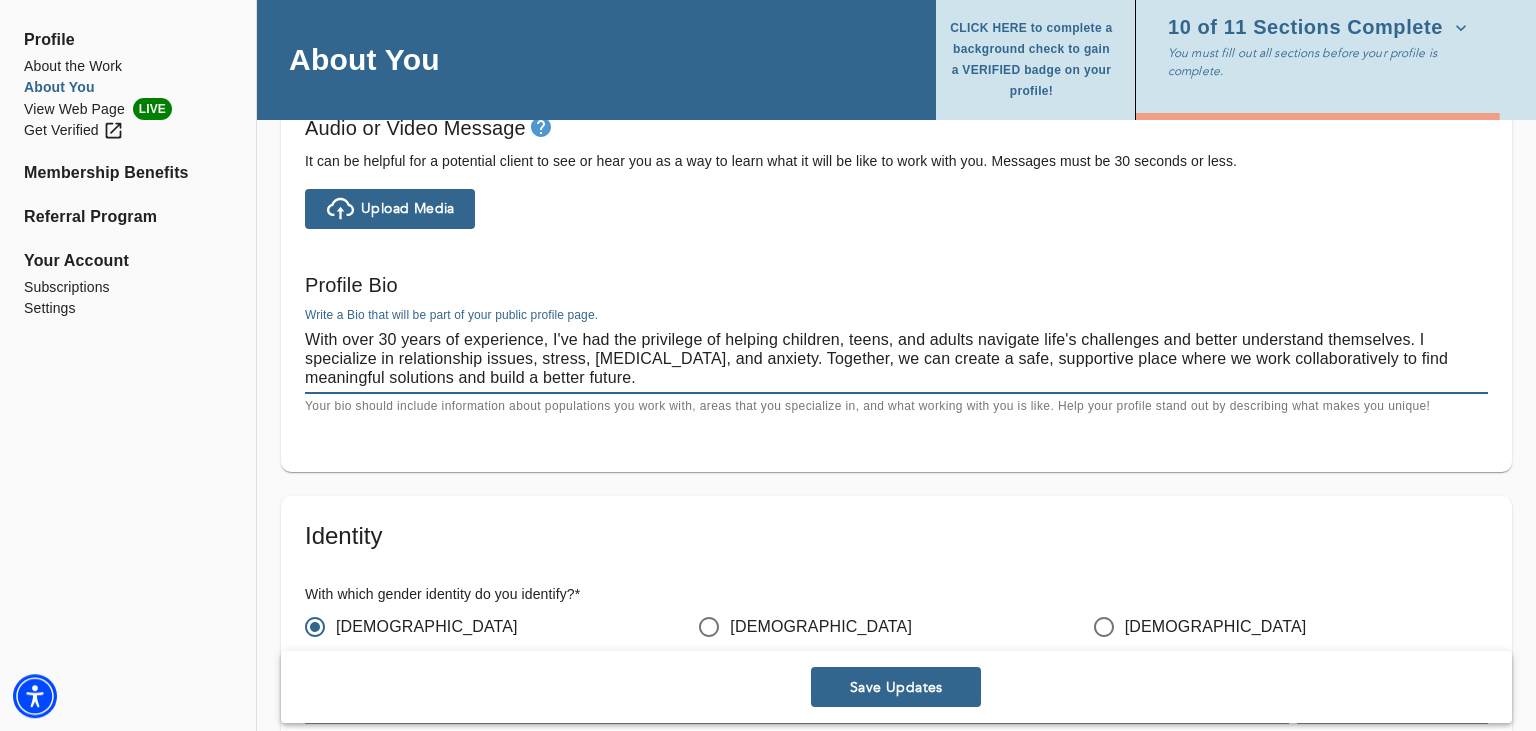 click on "With over 30 years of experience, I've had the privilege of helping children, teens, and adults navigate life's challenges and better understand themselves. I specialize in relationship issues, stress, [MEDICAL_DATA], and anxiety. Together, we can create a safe, supportive place where we work collaboratively to find meaningful solutions and build a better future." at bounding box center [896, 358] 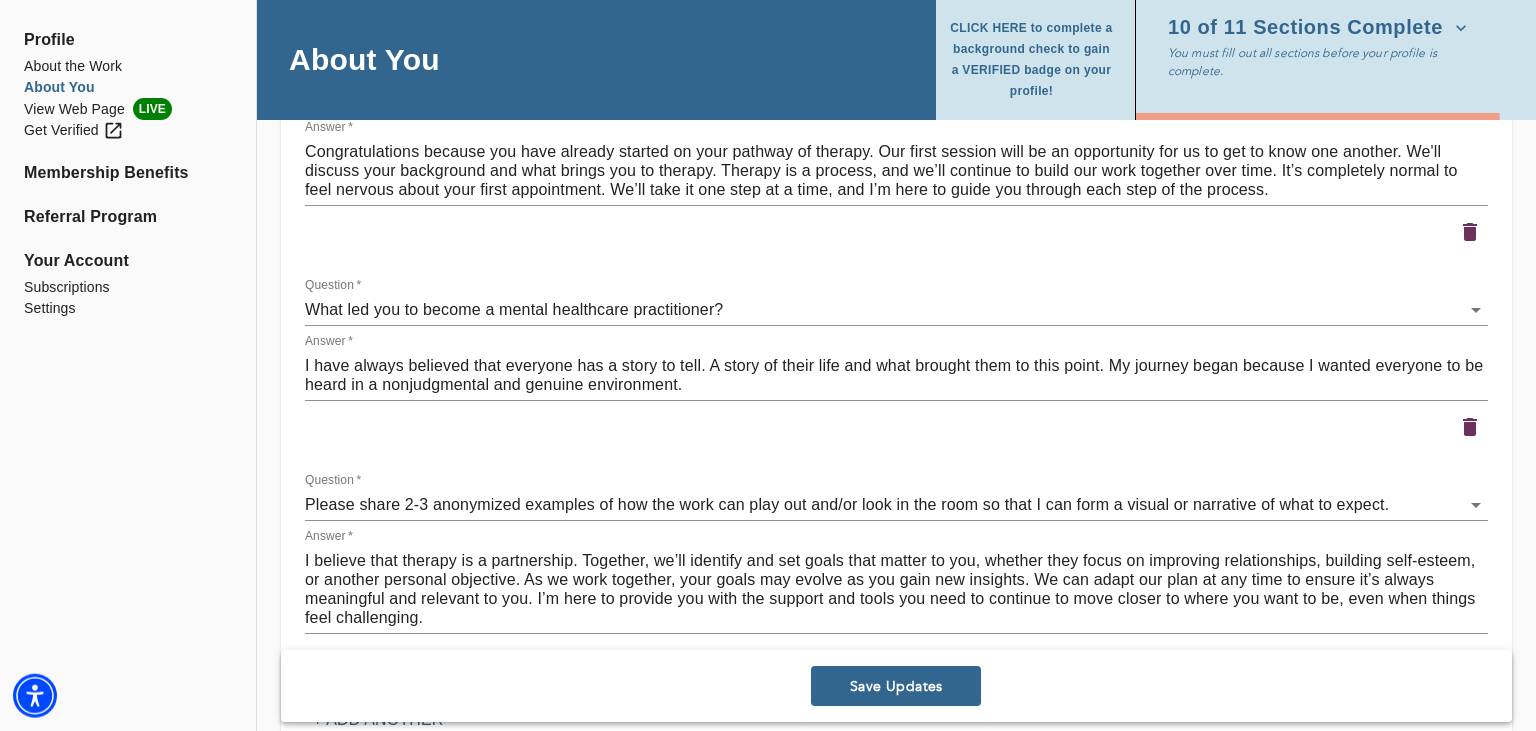 scroll, scrollTop: 2617, scrollLeft: 0, axis: vertical 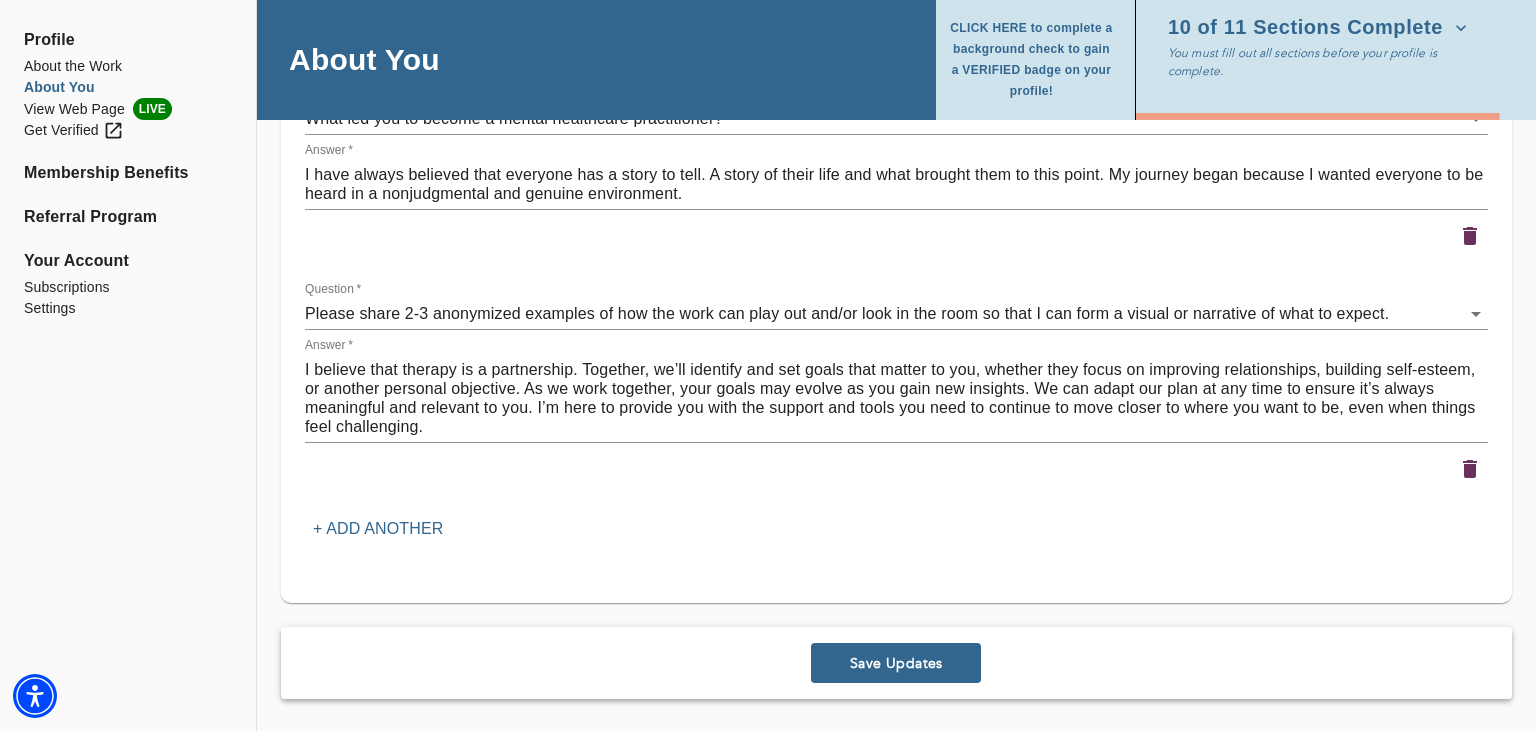 type on "With over 30 years of experience, I've had the privilege of helping children, teens, and adults navigate life's challenges and better understand themselves. I specialize in many areas to include, relationship issues, stress, [MEDICAL_DATA], and anxiety. Together, we can create a safe, supportive place where we work collaboratively to find meaningful solutions and build a better future." 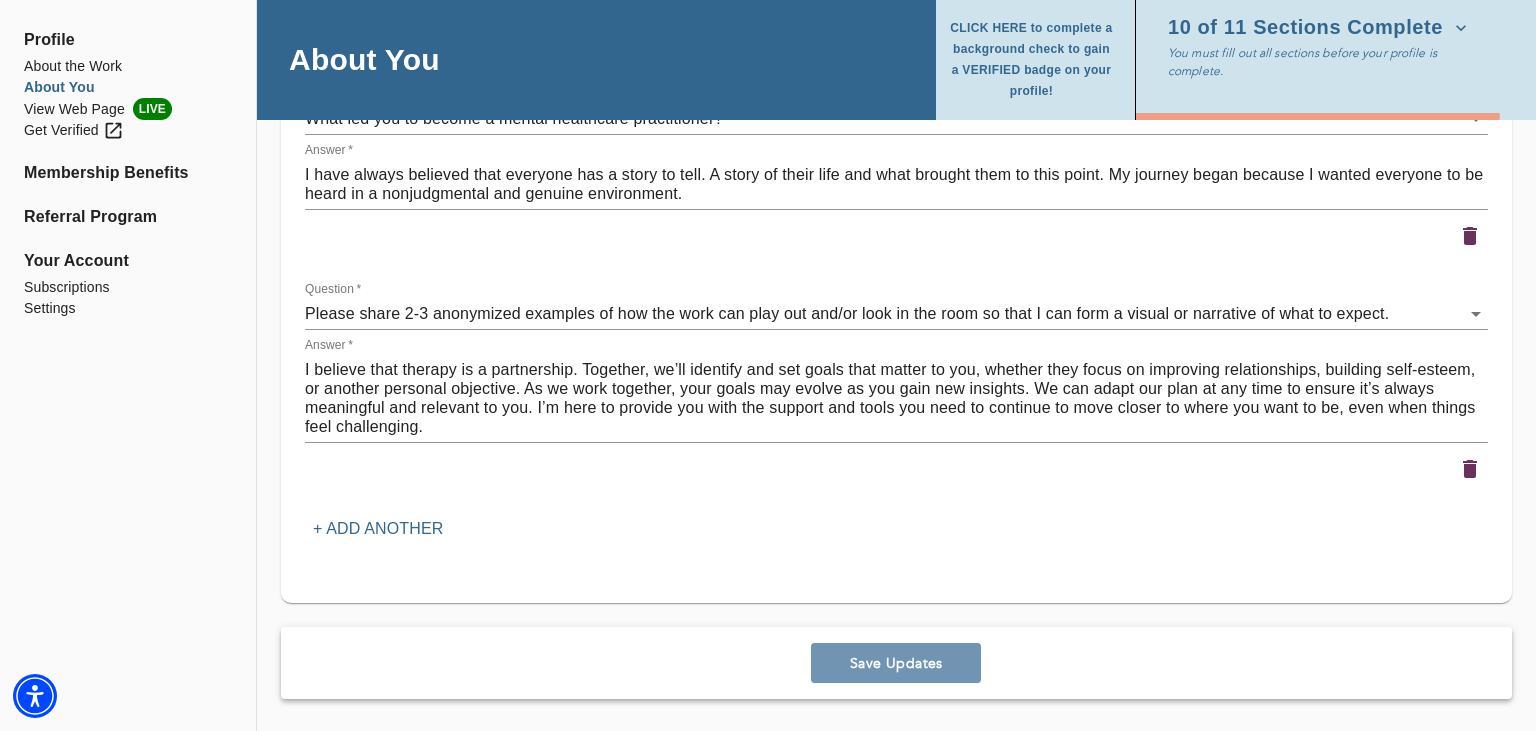 click on "Save Updates" at bounding box center (896, 663) 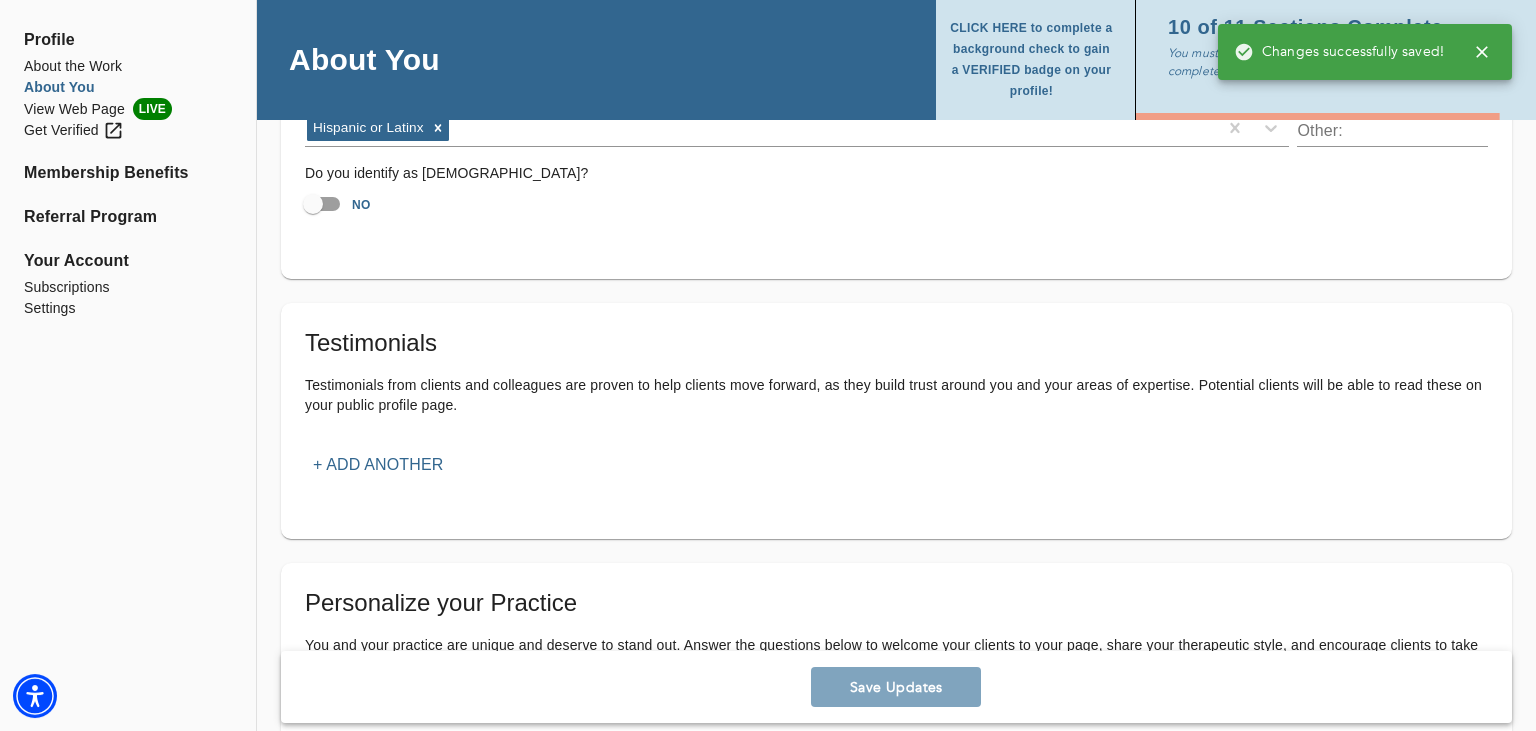 scroll, scrollTop: 1781, scrollLeft: 0, axis: vertical 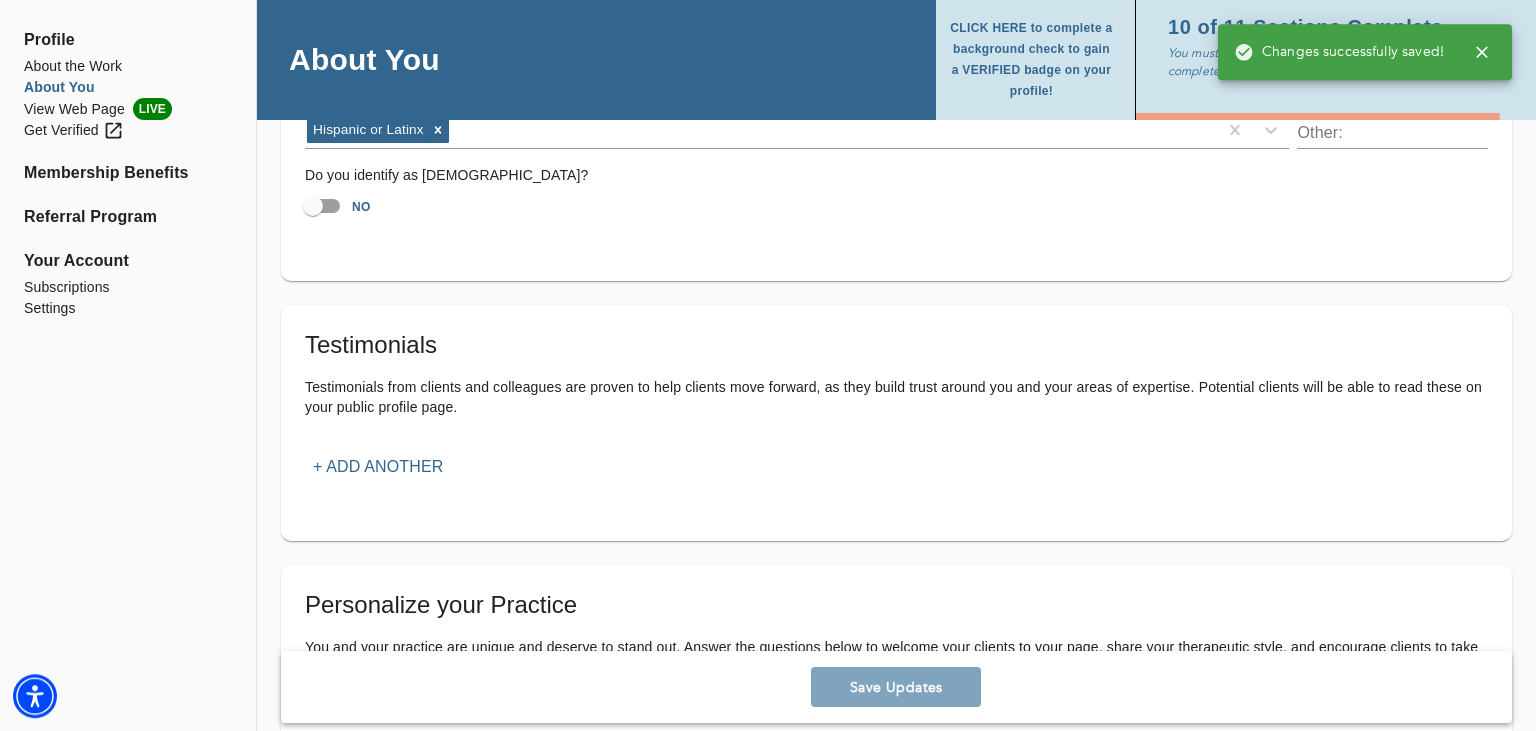 click on "You must fill out all sections before your profile is complete." at bounding box center (1324, 62) 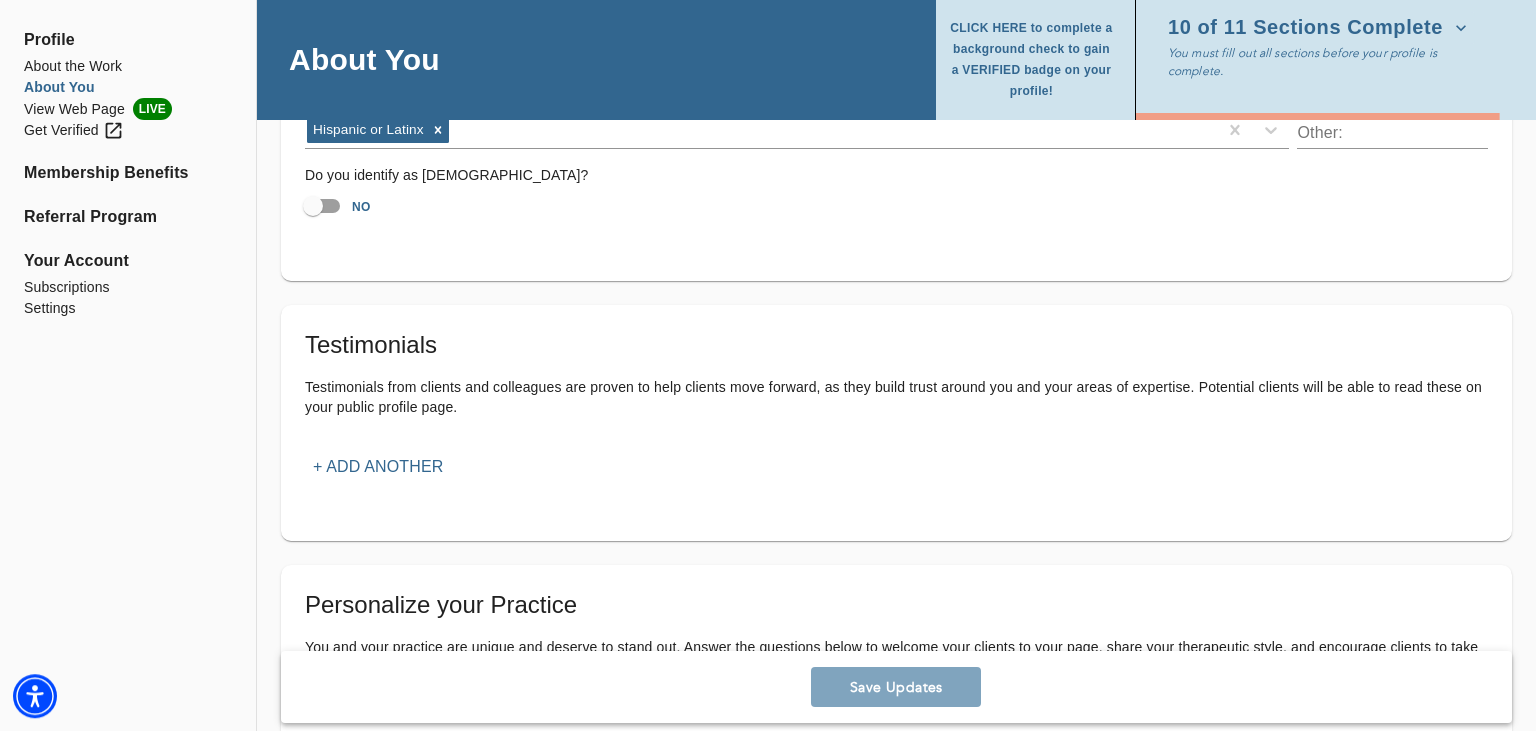 click 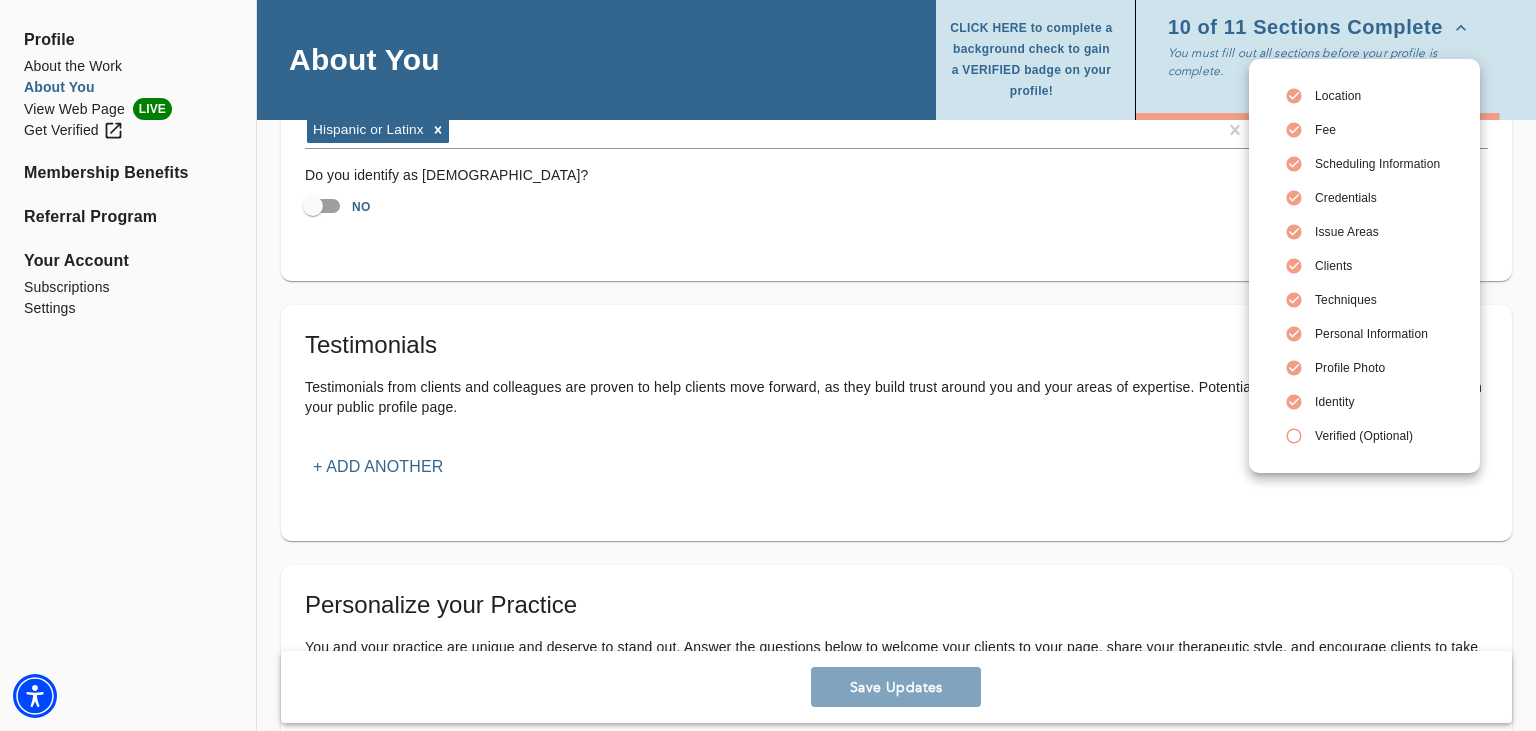 click at bounding box center [768, 365] 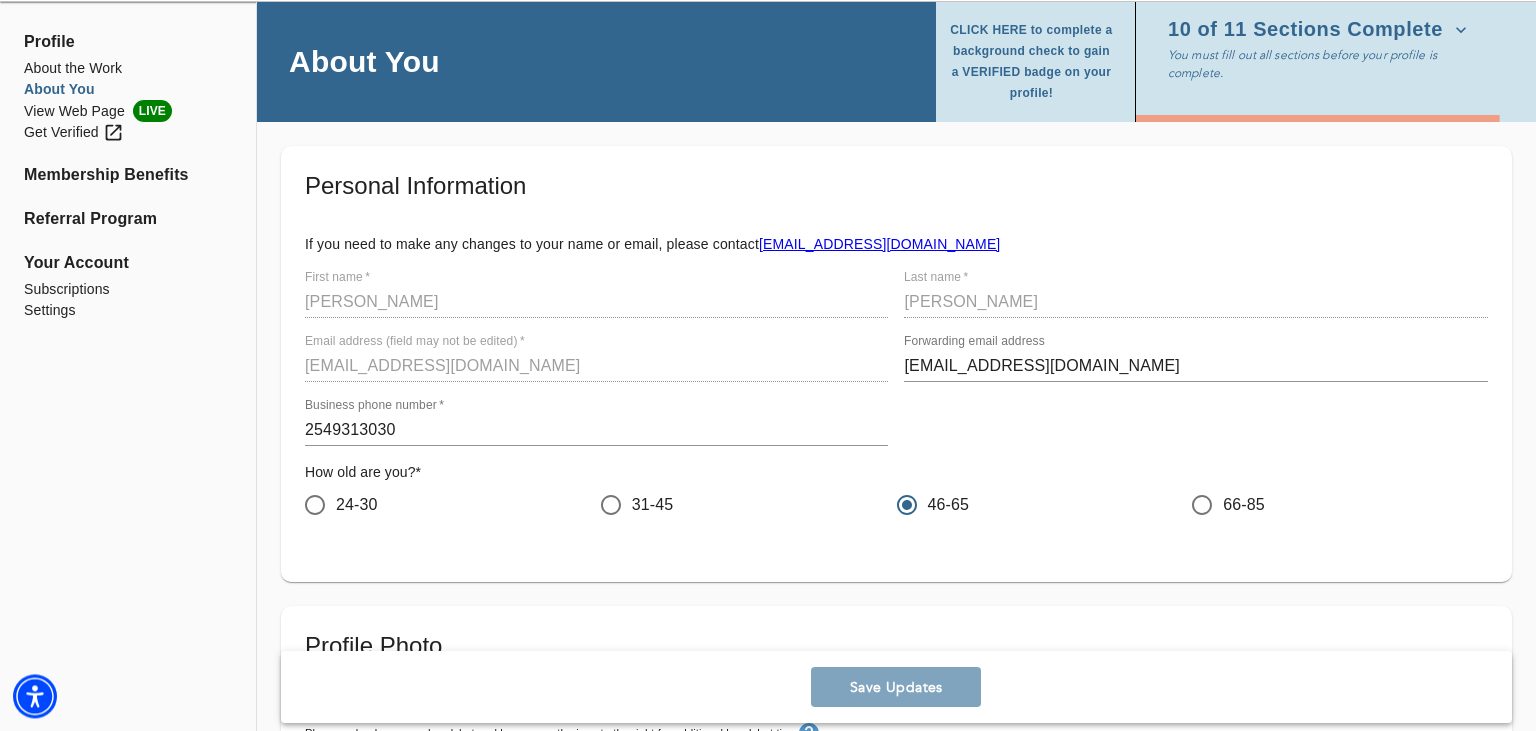 scroll, scrollTop: 0, scrollLeft: 0, axis: both 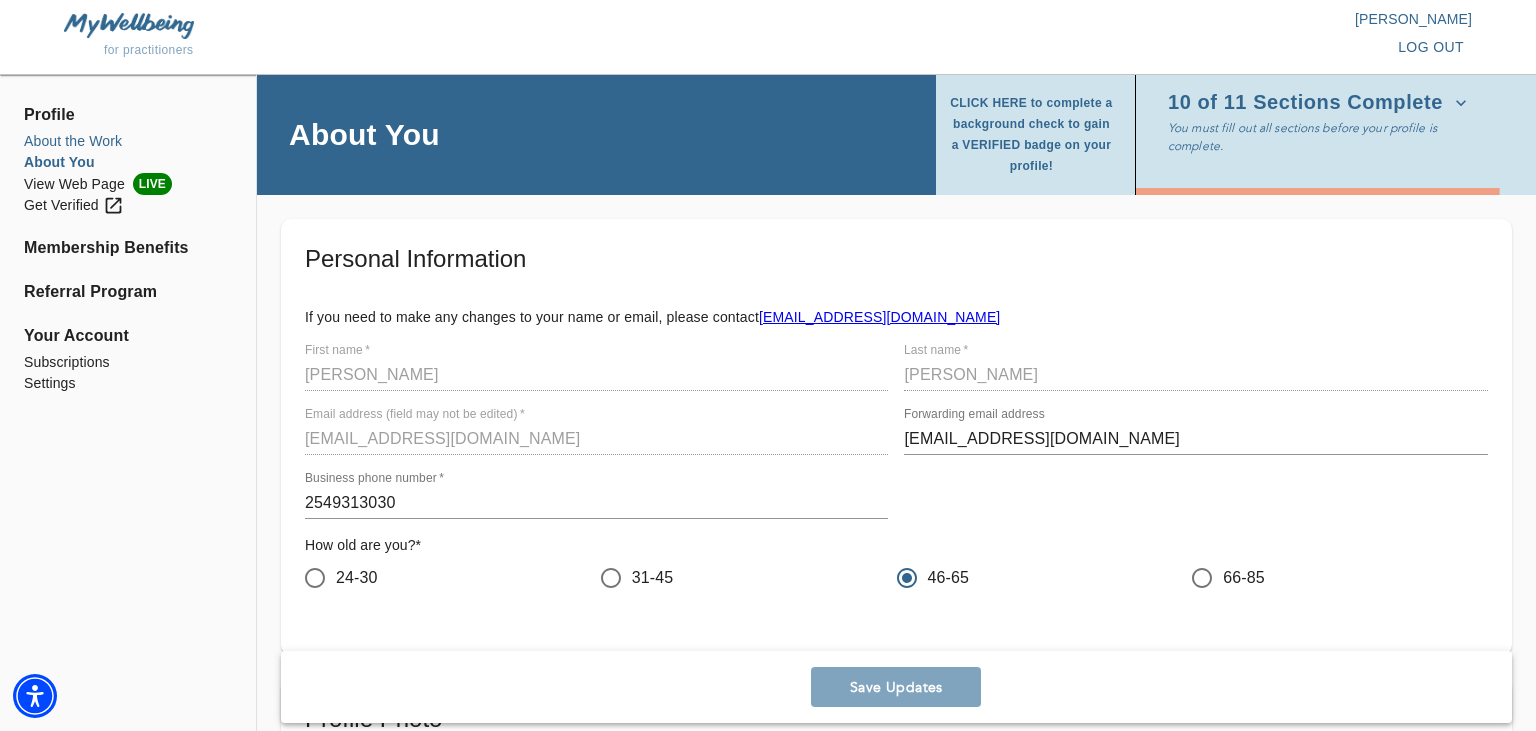 click on "About the Work" at bounding box center (128, 141) 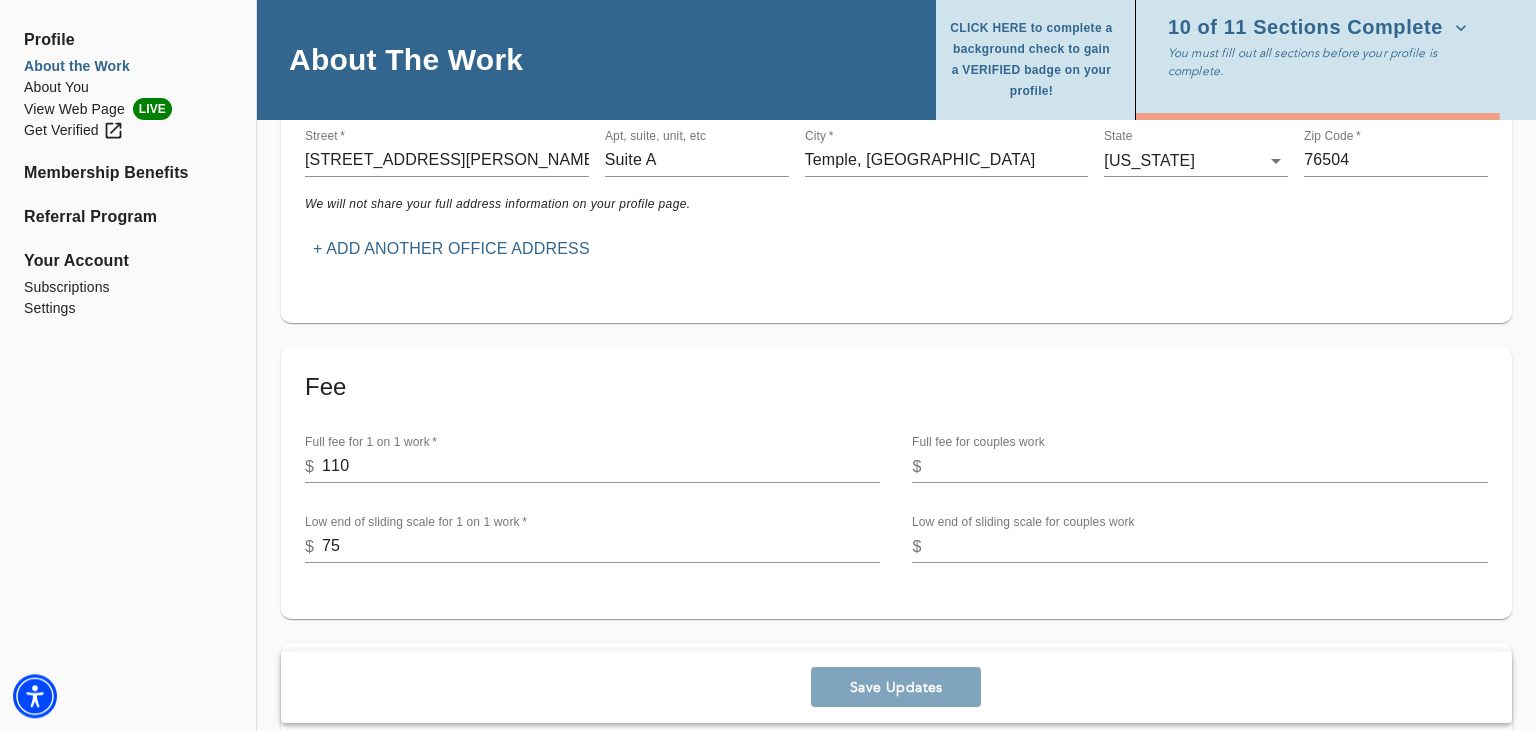 scroll, scrollTop: 0, scrollLeft: 0, axis: both 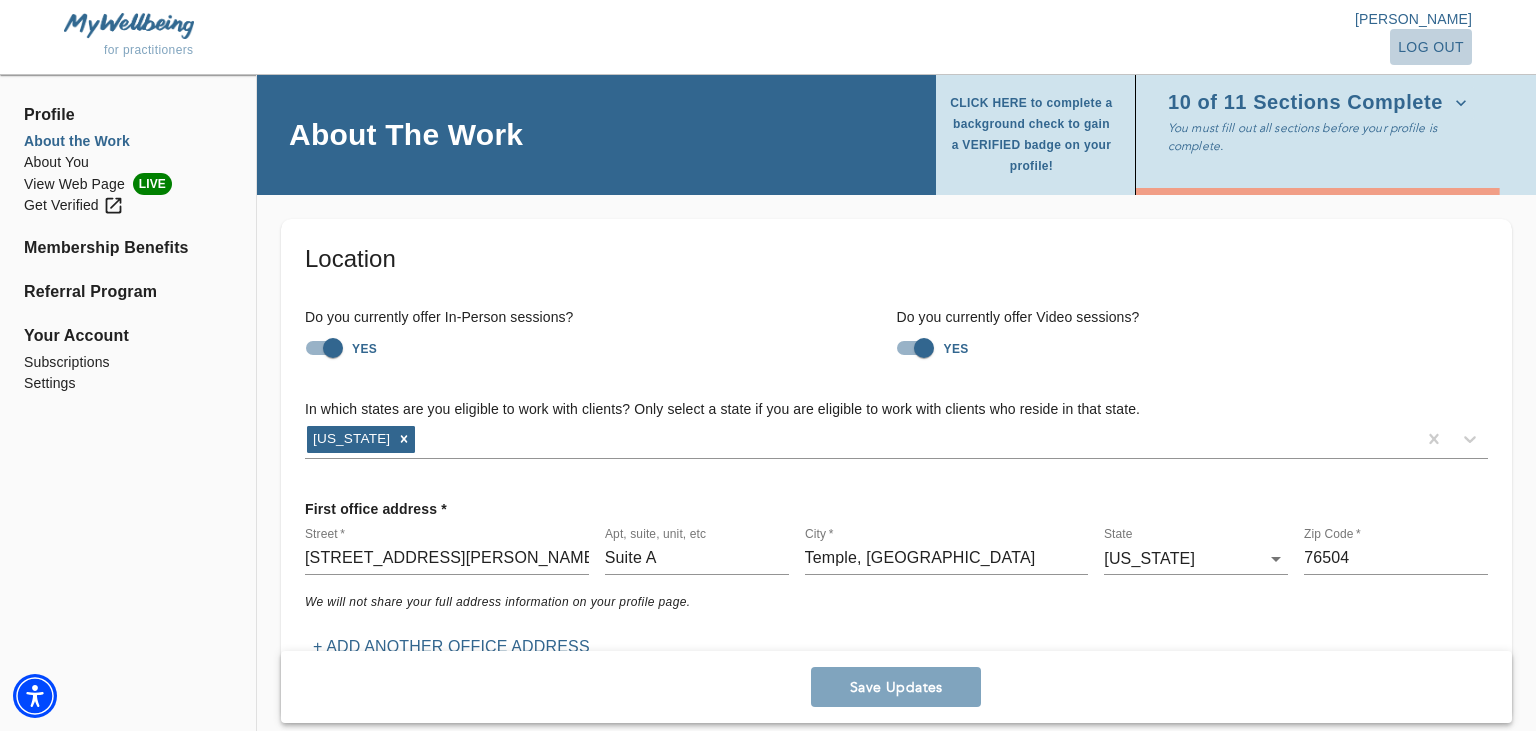 click on "log out" at bounding box center [1431, 47] 